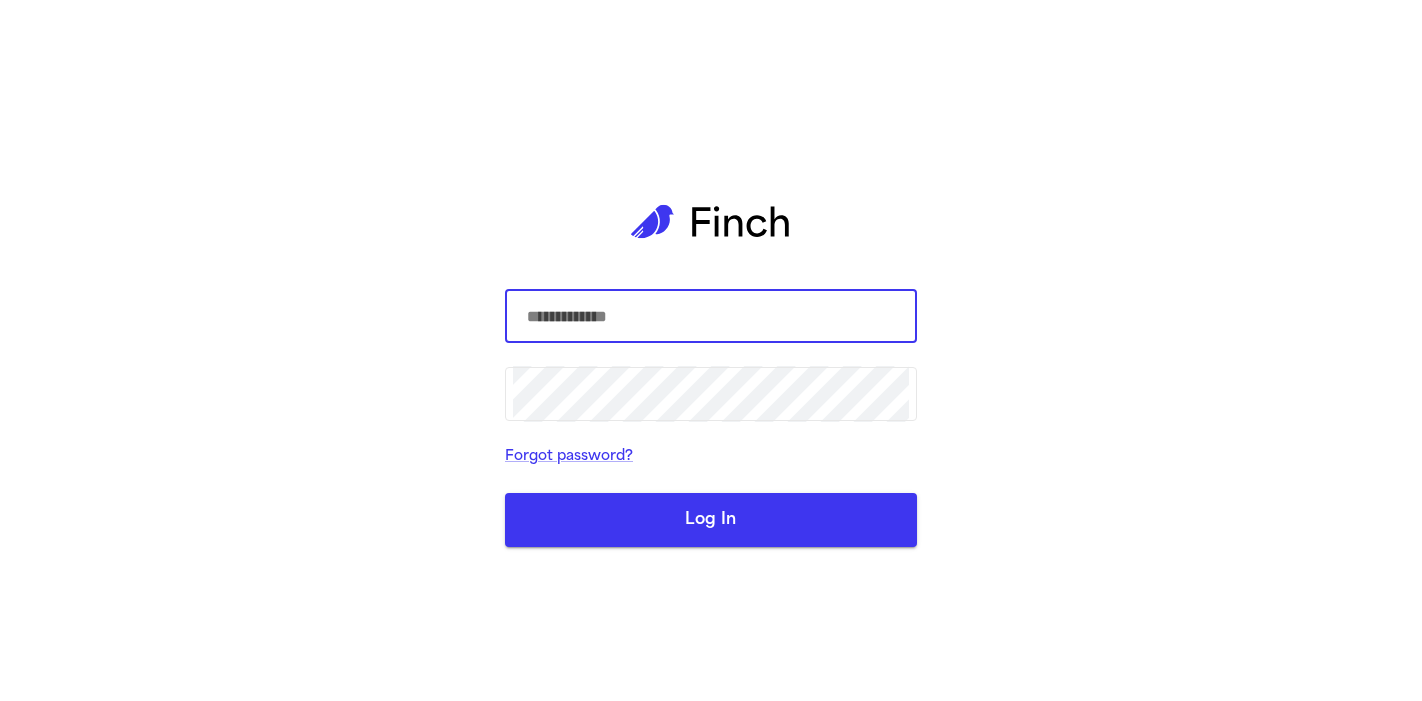 scroll, scrollTop: 0, scrollLeft: 0, axis: both 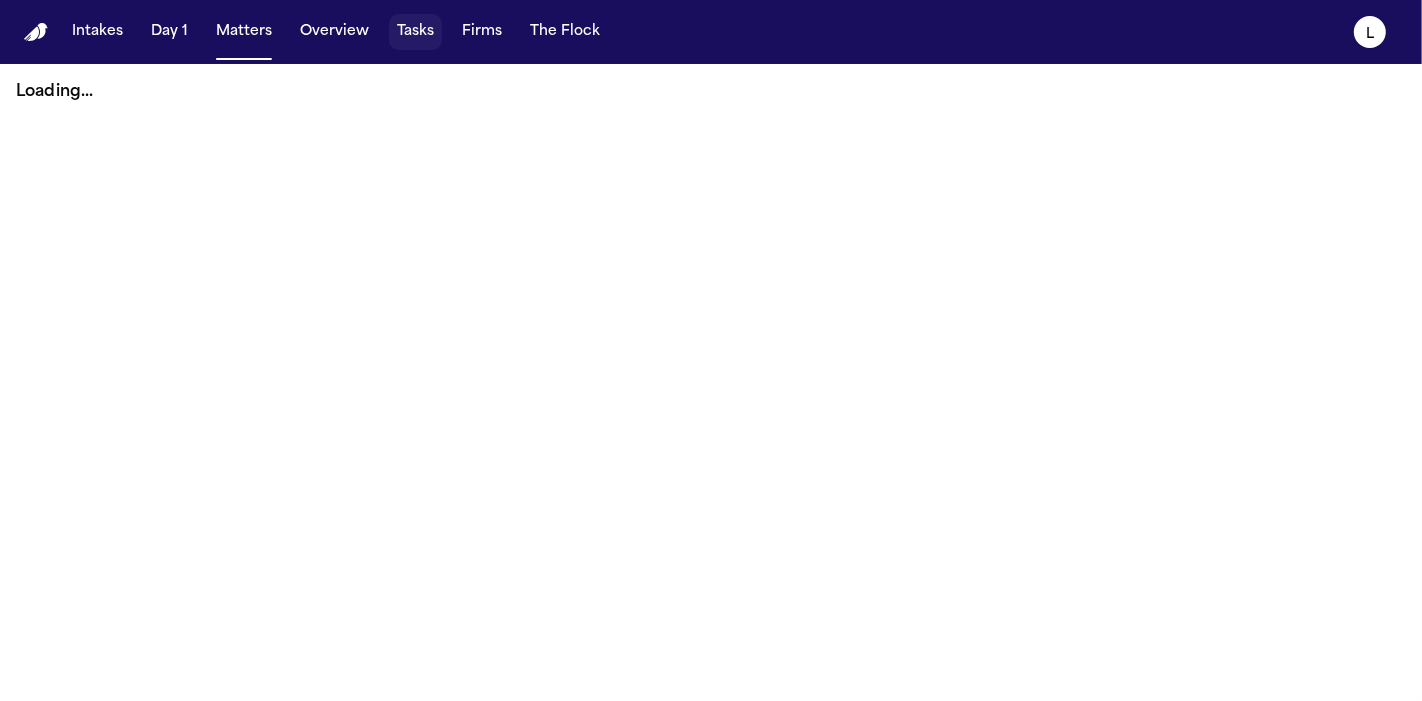 click on "Tasks" at bounding box center [415, 32] 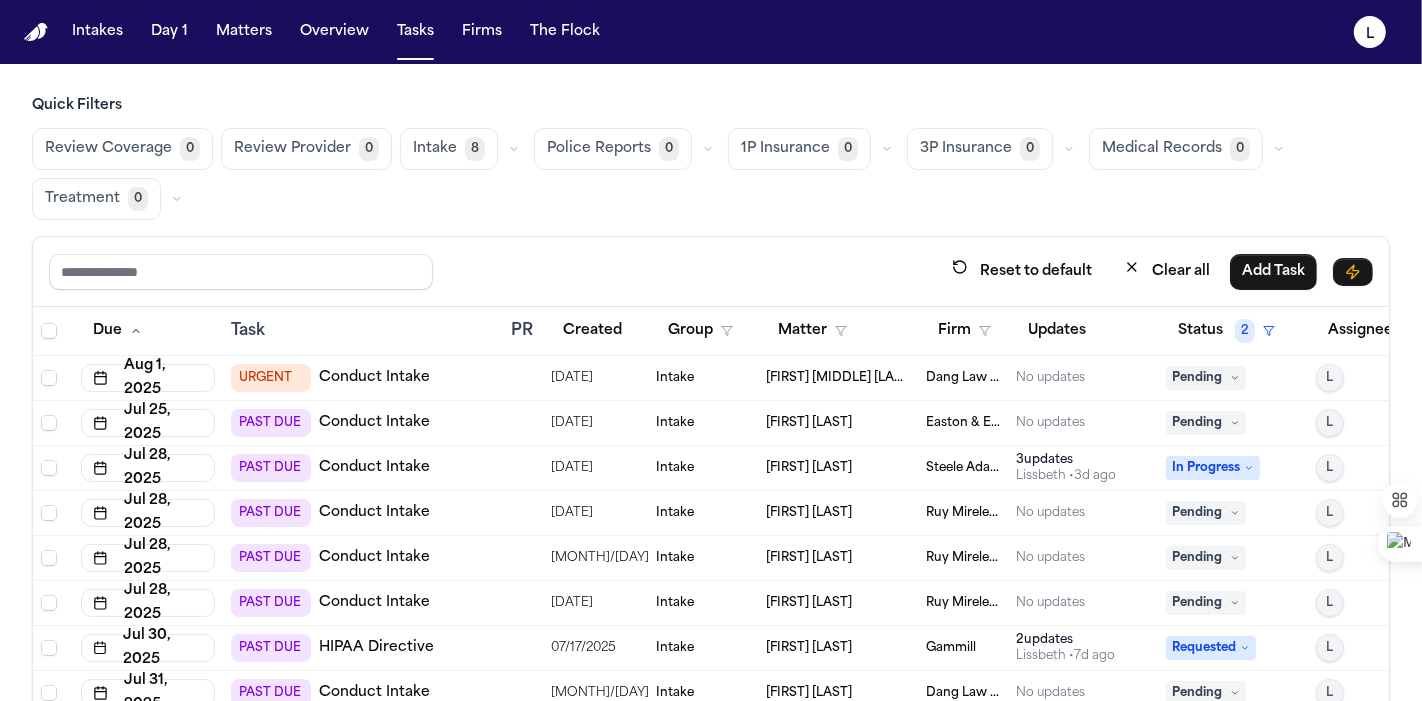 click on "URGENT Conduct Intake" at bounding box center [363, 378] 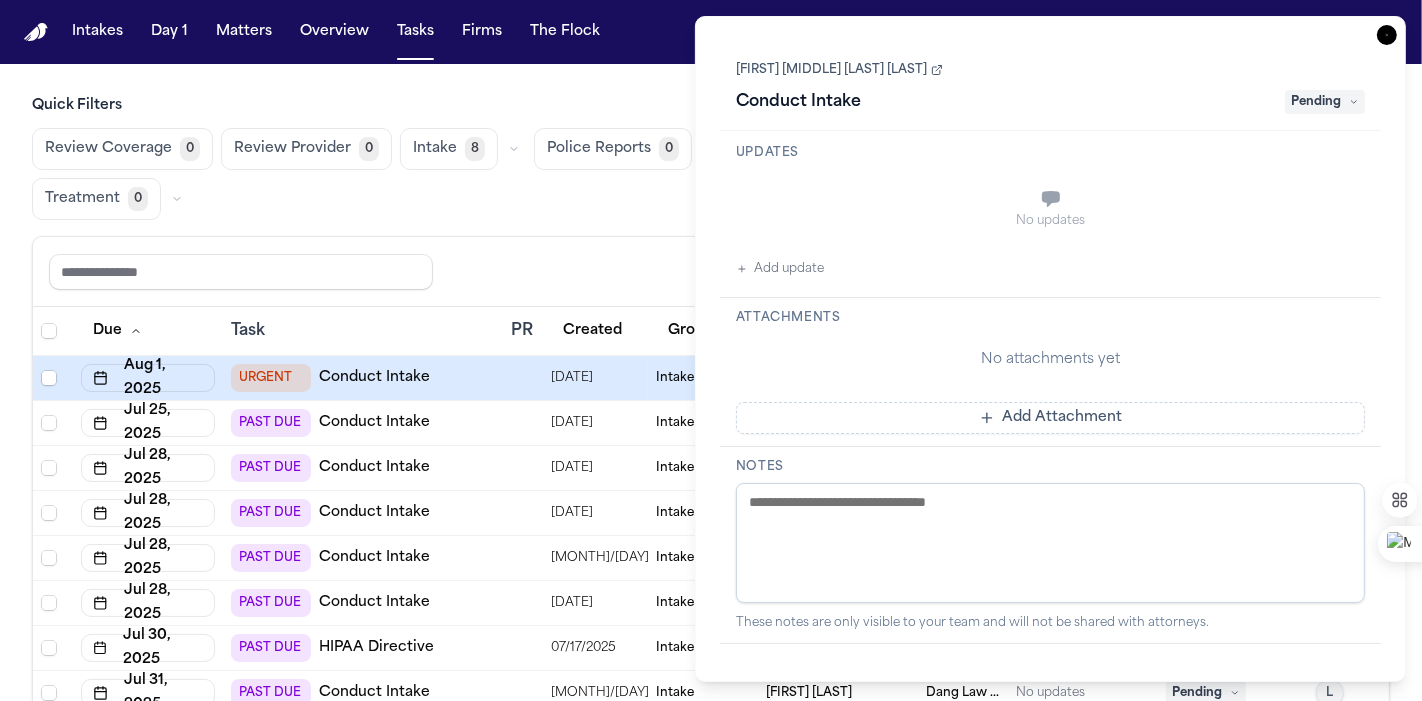 scroll, scrollTop: 0, scrollLeft: 0, axis: both 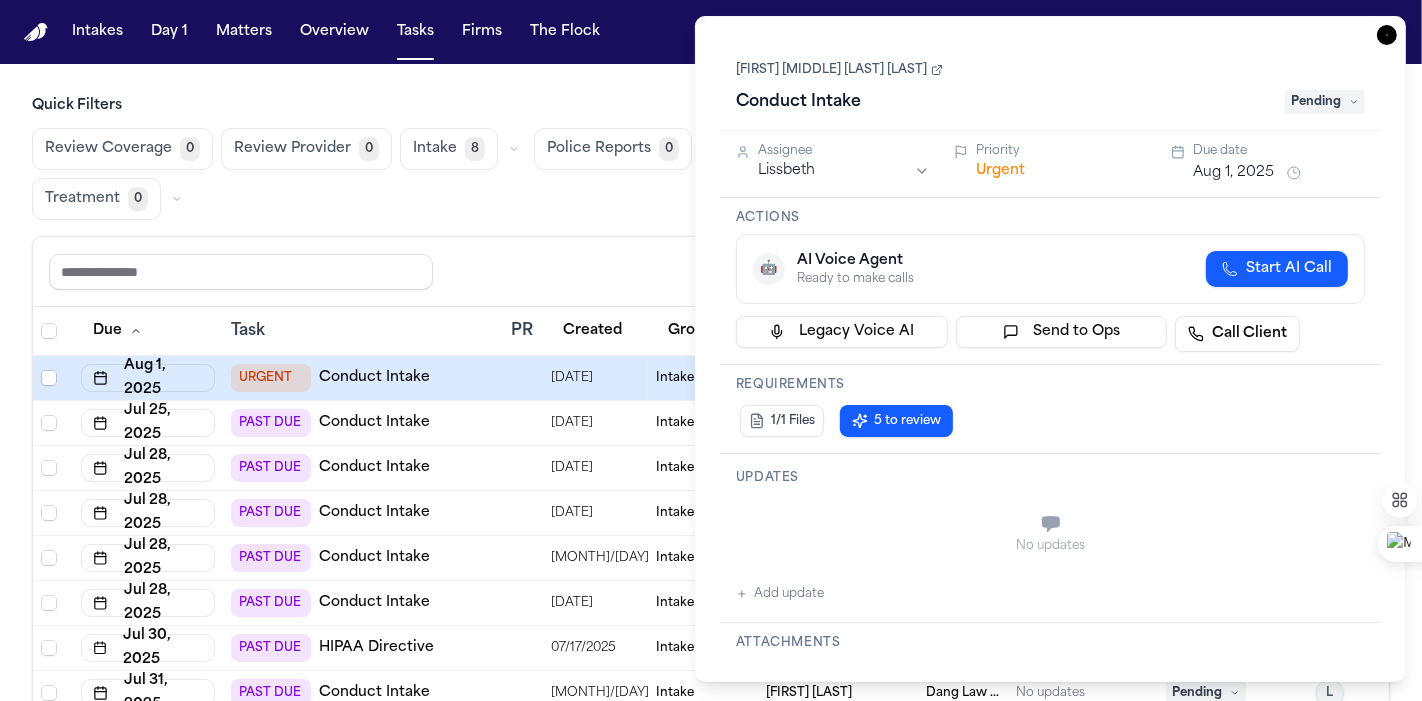 click on "URGENT Conduct Intake" at bounding box center [363, 378] 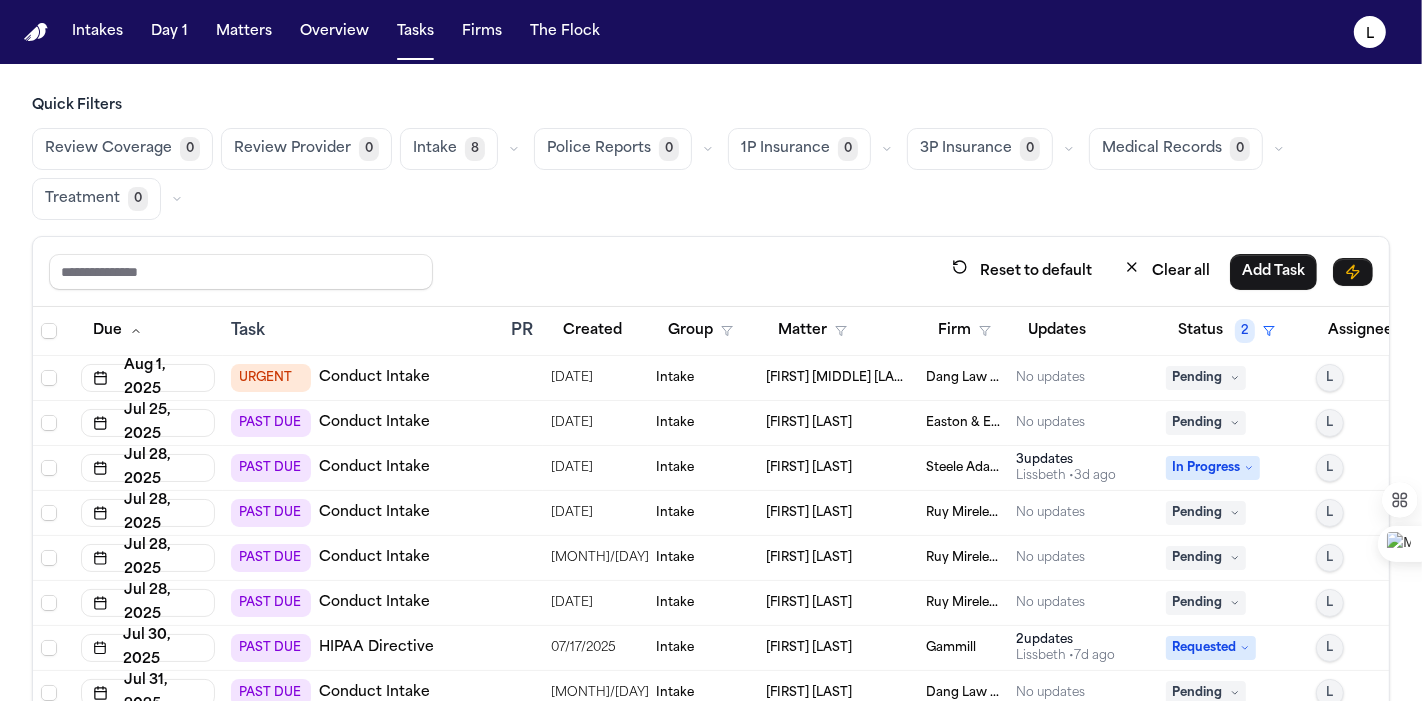 click on "Quick Filters Review Coverage 0 Review Provider 0 Intake 8 Police Reports 0 1P Insurance 0 3P Insurance 0 Medical Records 0 Treatment 0 Reset to default Clear all Add Task Due Task PR Created Group Matter Firm Updates Status 2 Assignee 2 [MONTH] 1, [YEAR] URGENT Conduct Intake 08/01/[YEAR] Intake [FIRST] [LAST] Dang Law Group No updates Pending L Jul 25, [YEAR] PAST DUE Conduct Intake 07/23/[YEAR] Intake [FIRST] [LAST] Easton & Easton No updates Pending L Jul 28, [YEAR] PAST DUE Conduct Intake 07/24/[YEAR] Intake [FIRST] [LAST] Steele Adams Hosman 3 updates Lissbeth • 3d ago In Progress L Jul 28, [YEAR] PAST DUE Conduct Intake 07/23/[YEAR] Intake [FIRST] [LAST] Ruy Mireles Law Firm No updates Pending L Jul 28, [YEAR] PAST DUE Conduct Intake 07/21/[YEAR] Intake [FIRST] [LAST] Ruy Mireles Law Firm No updates Pending L Jul 28, [YEAR] PAST DUE Conduct Intake 07/23/[YEAR] Intake [FIRST] [LAST] Ruy Mireles Law Firm No updates Pending L Jul 30, [YEAR] PAST DUE HIPAA Directive 07/17/[YEAR] Intake LUCERO HUERTA Gammill 2 updates L" at bounding box center (711, 442) 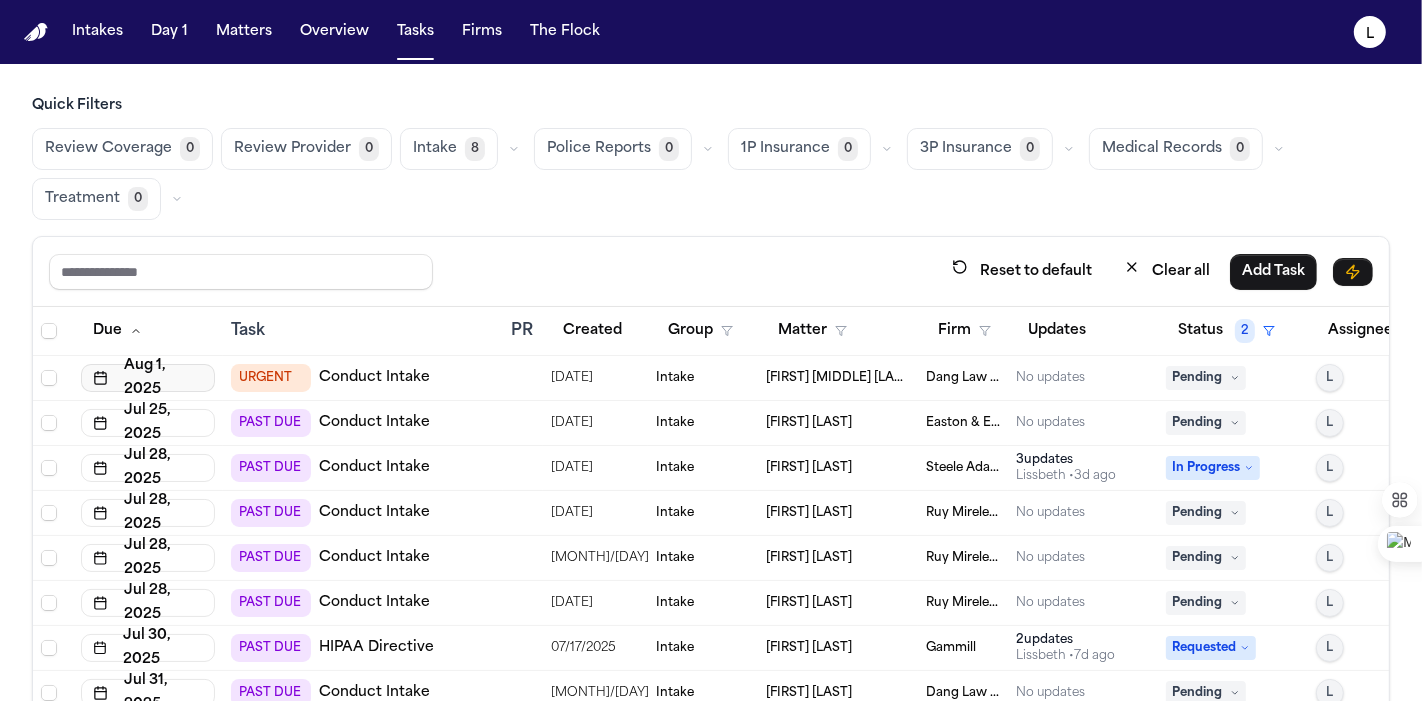 click on "Aug 1, 2025" at bounding box center [148, 378] 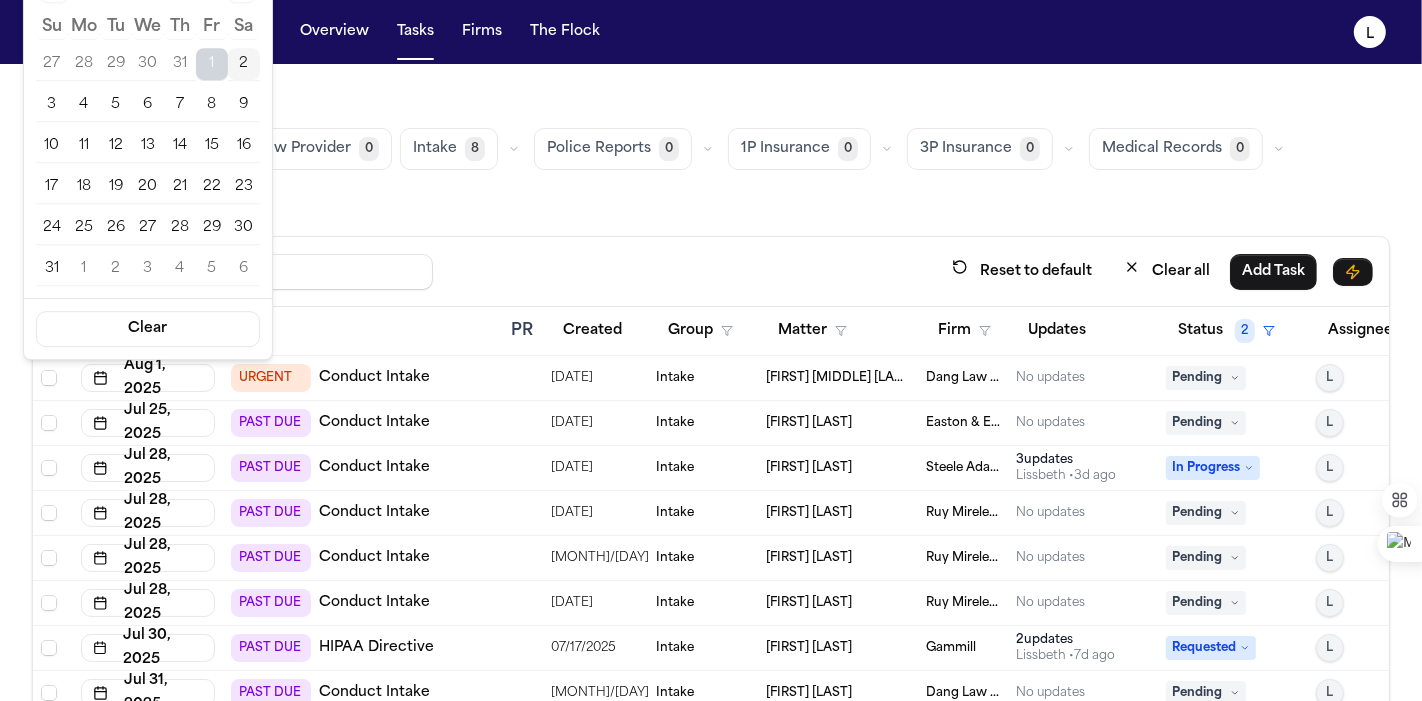 click on "4" at bounding box center [84, 105] 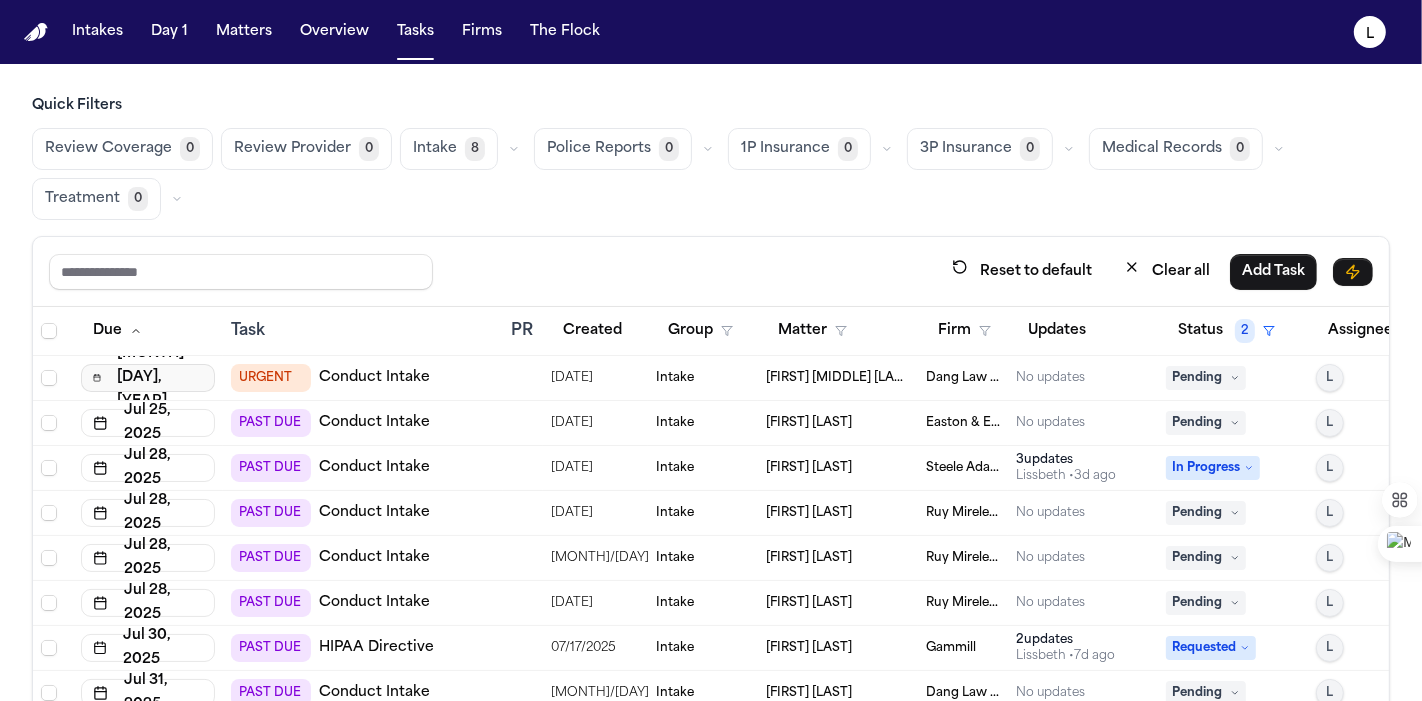 click on "[MONTH] [DAY], [YEAR]" at bounding box center [148, 378] 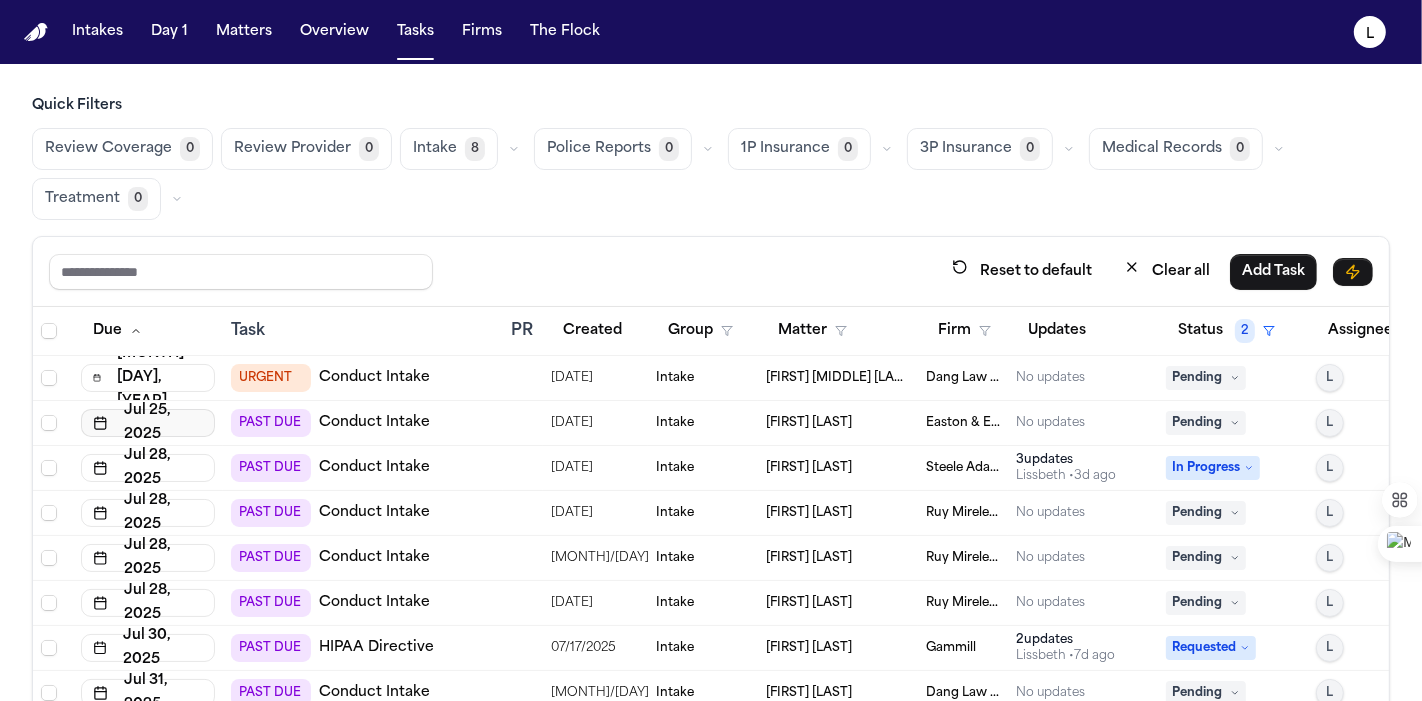 click on "Jul 25, 2025" at bounding box center [148, 423] 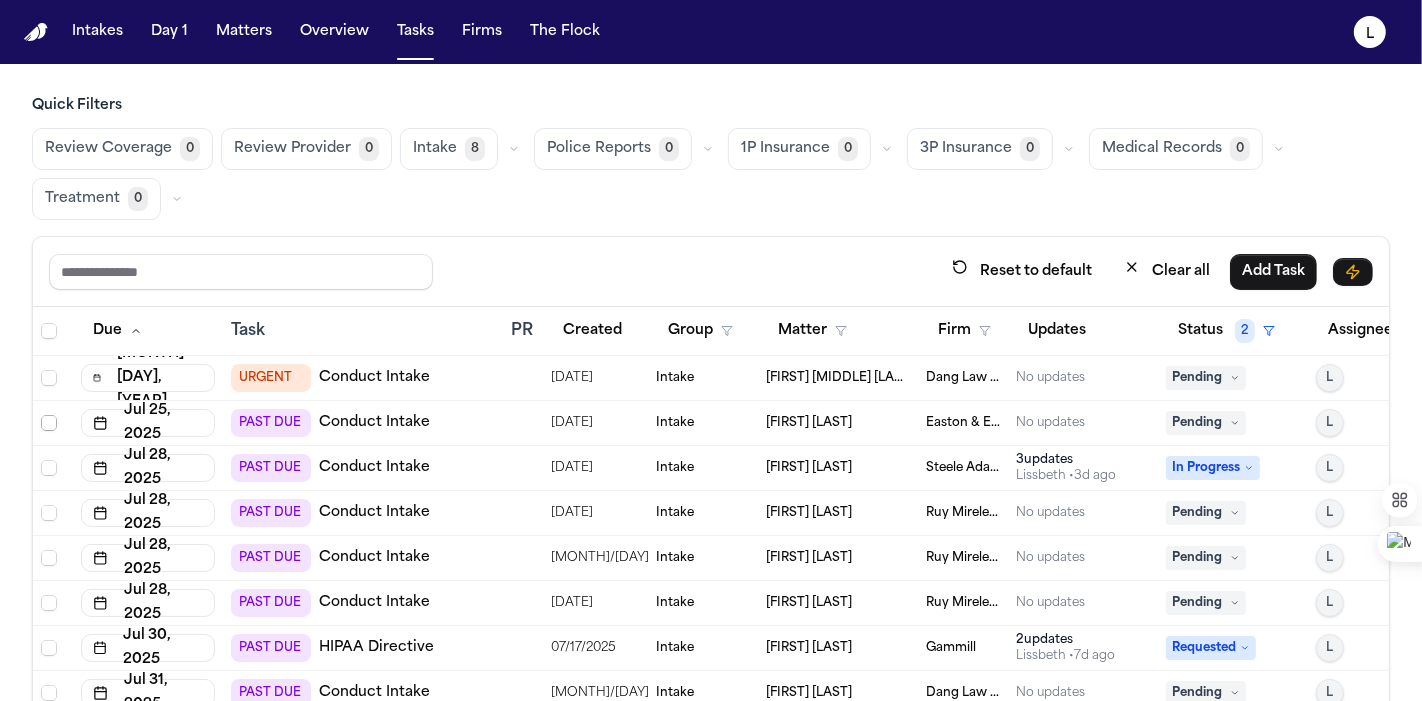 click at bounding box center [49, 423] 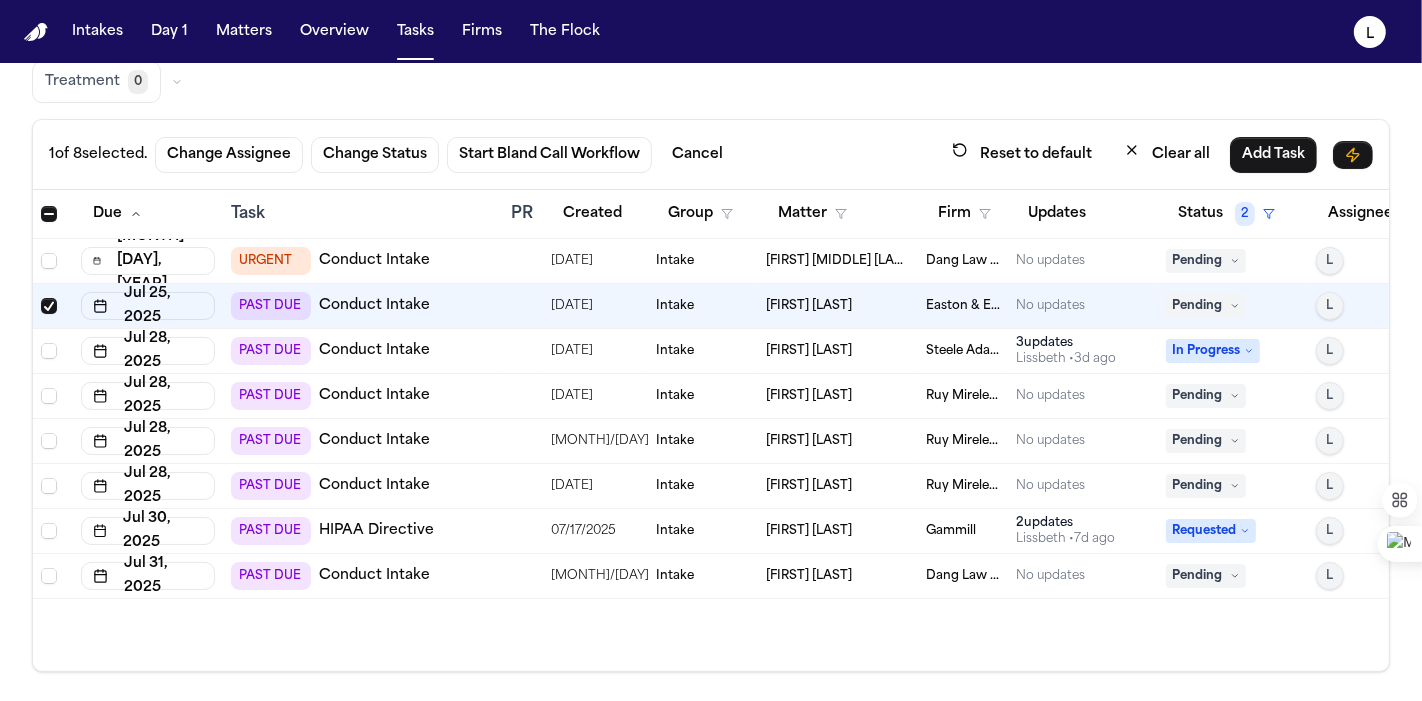 scroll, scrollTop: 117, scrollLeft: 0, axis: vertical 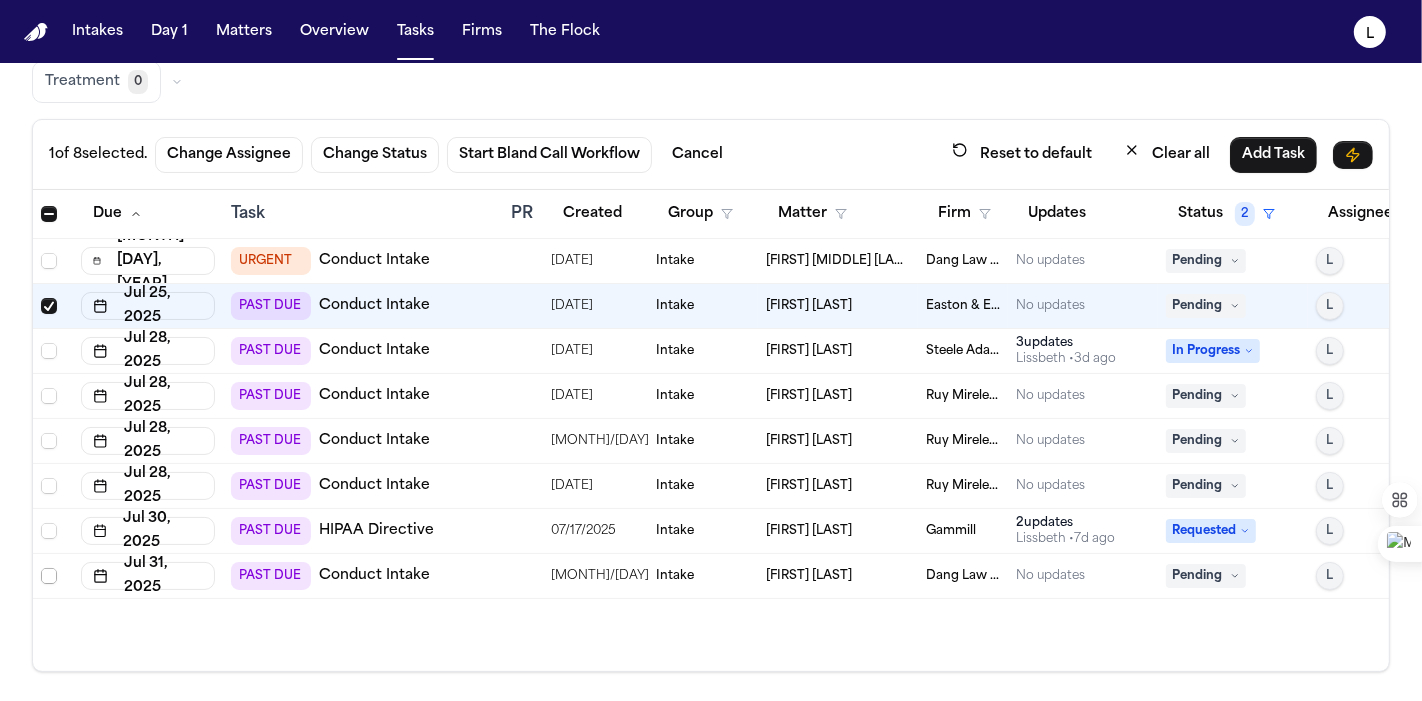 click at bounding box center [49, 576] 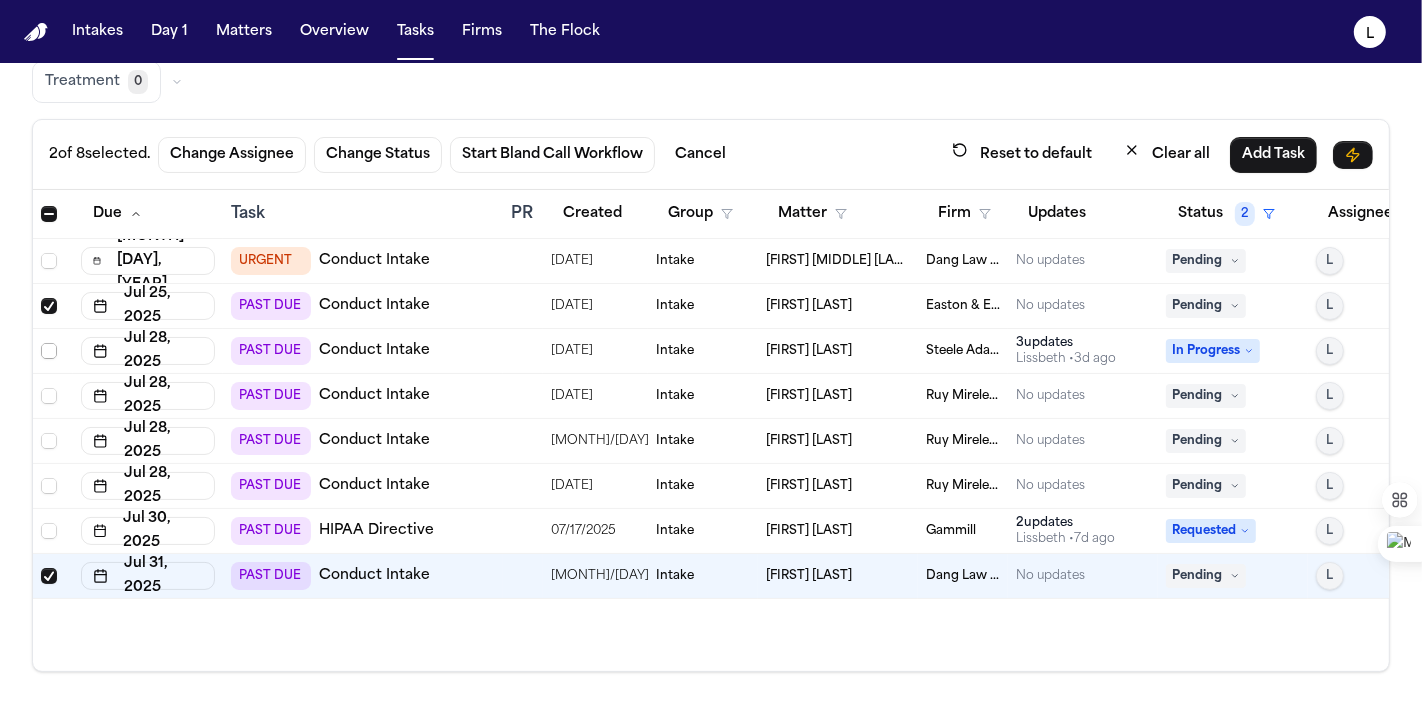 click at bounding box center (49, 351) 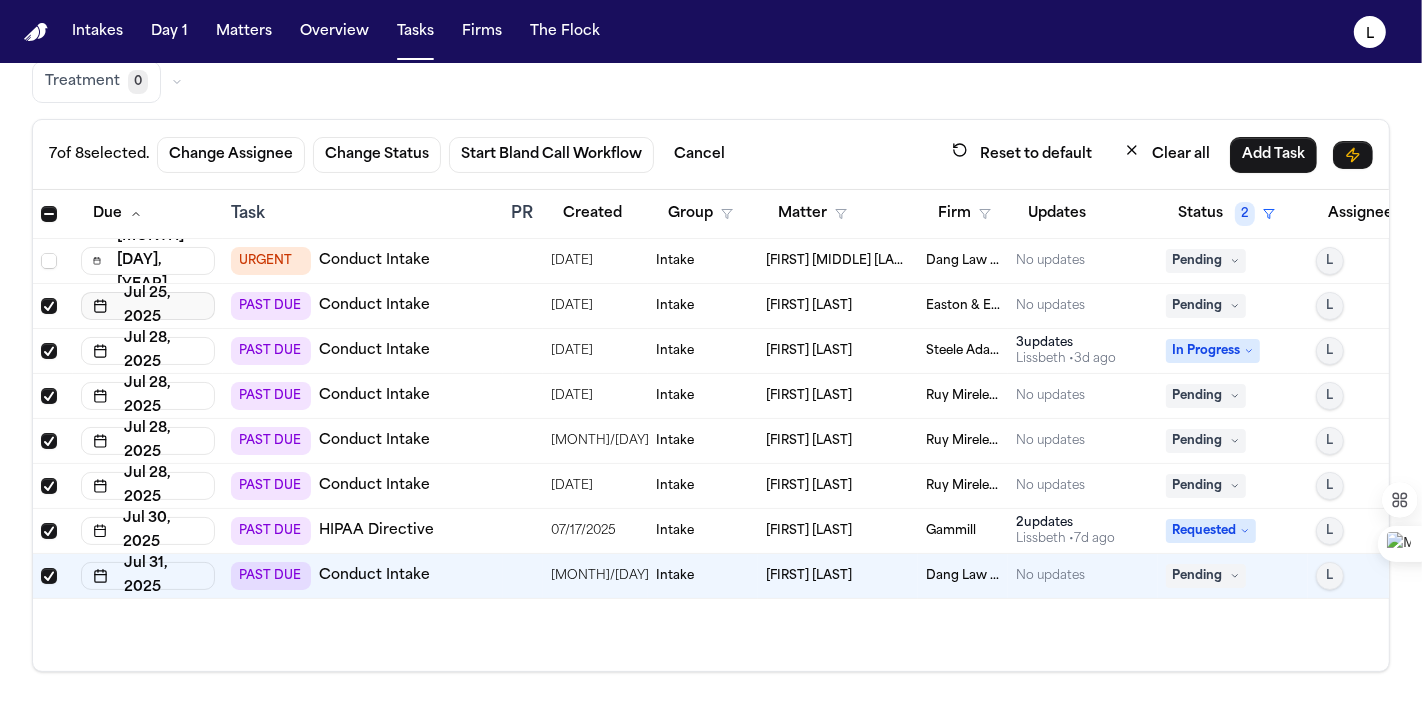 click on "Jul 25, 2025" at bounding box center (148, 306) 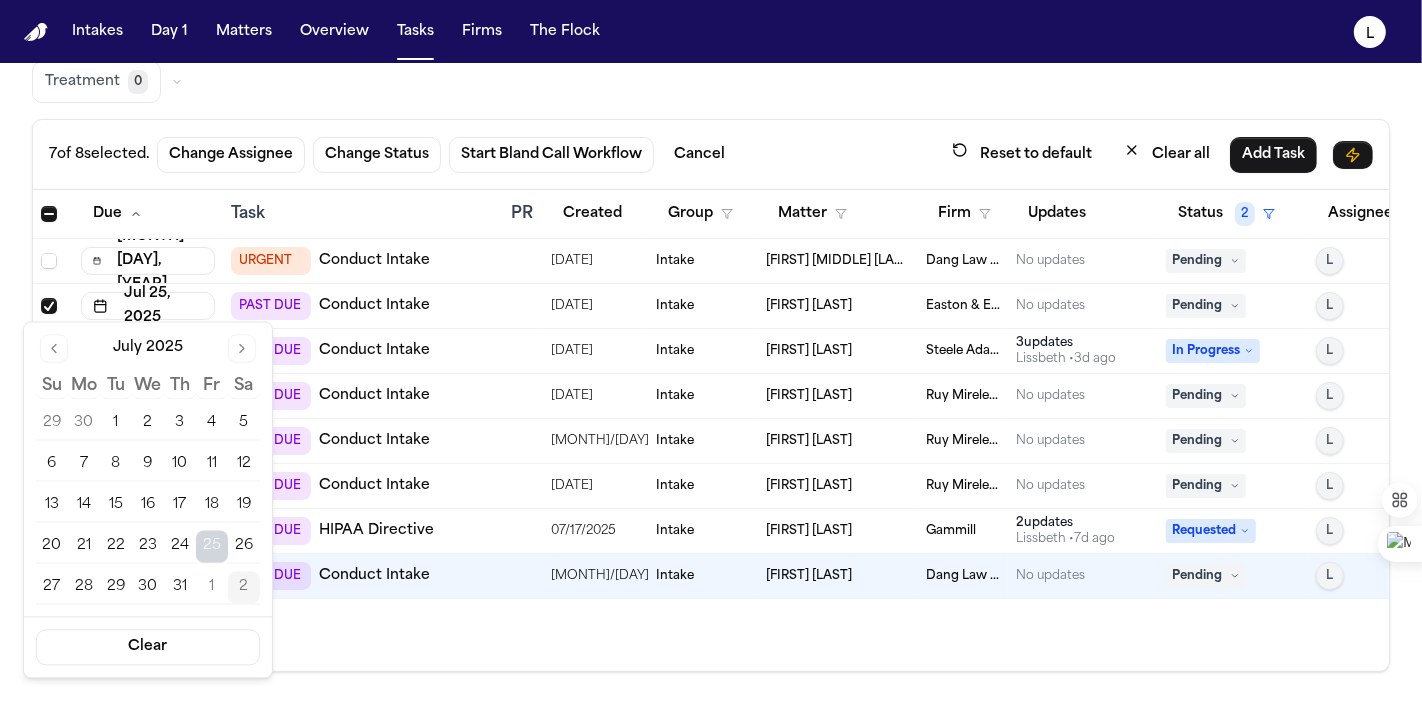 click on "1" at bounding box center (212, 587) 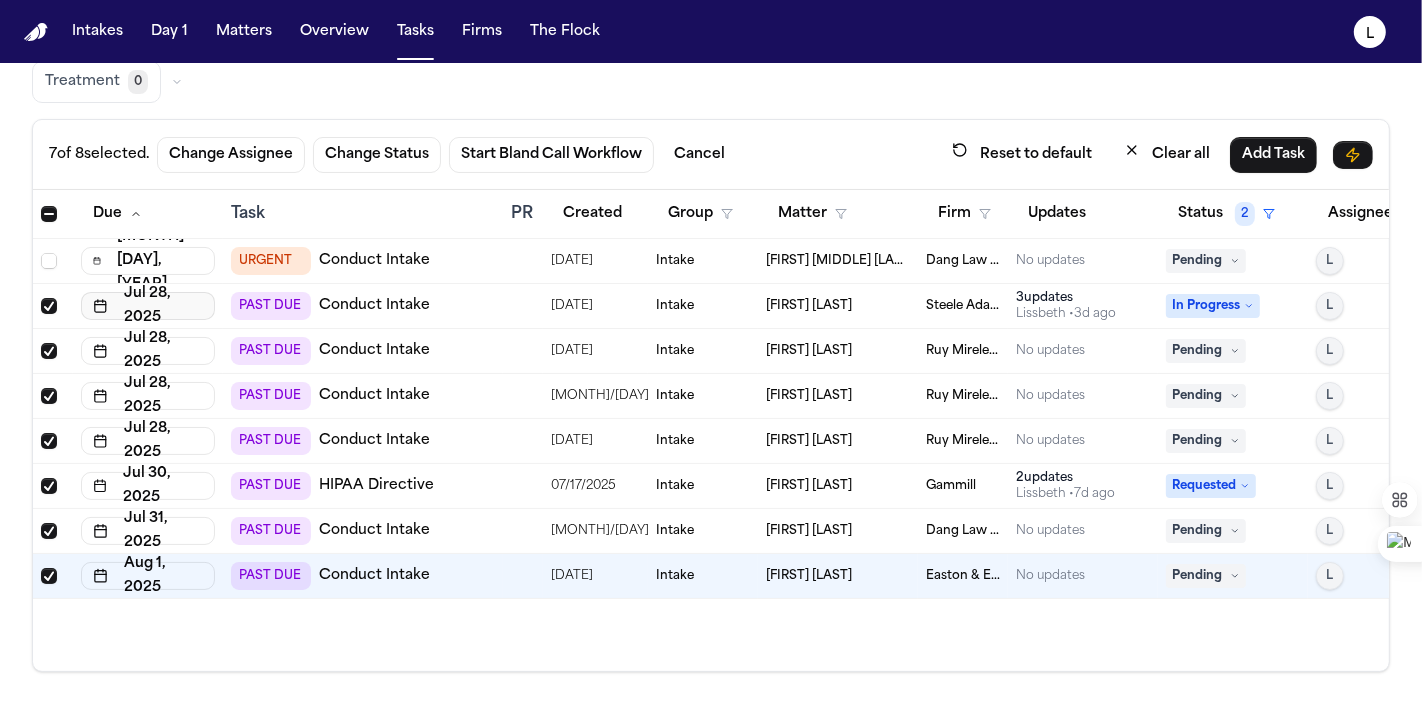 click on "Jul 28, 2025" at bounding box center (148, 306) 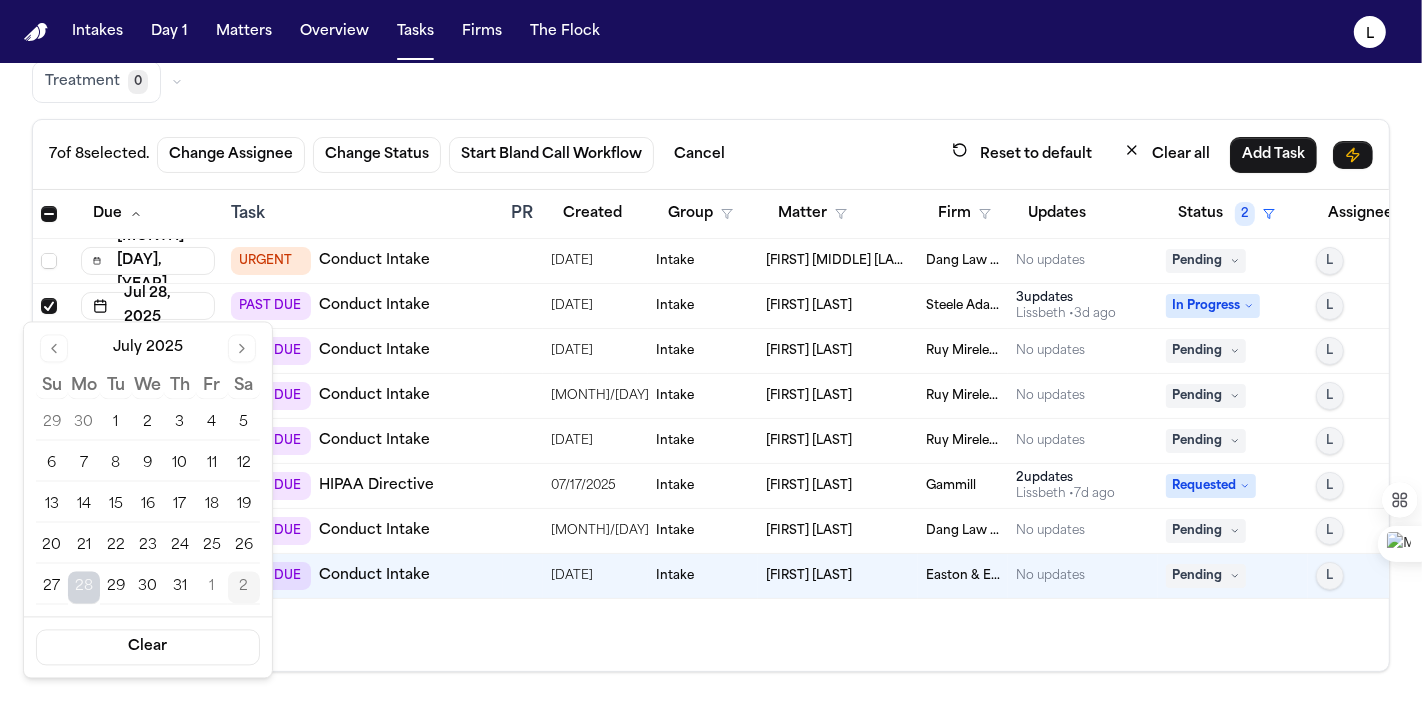 click on "1" at bounding box center [212, 587] 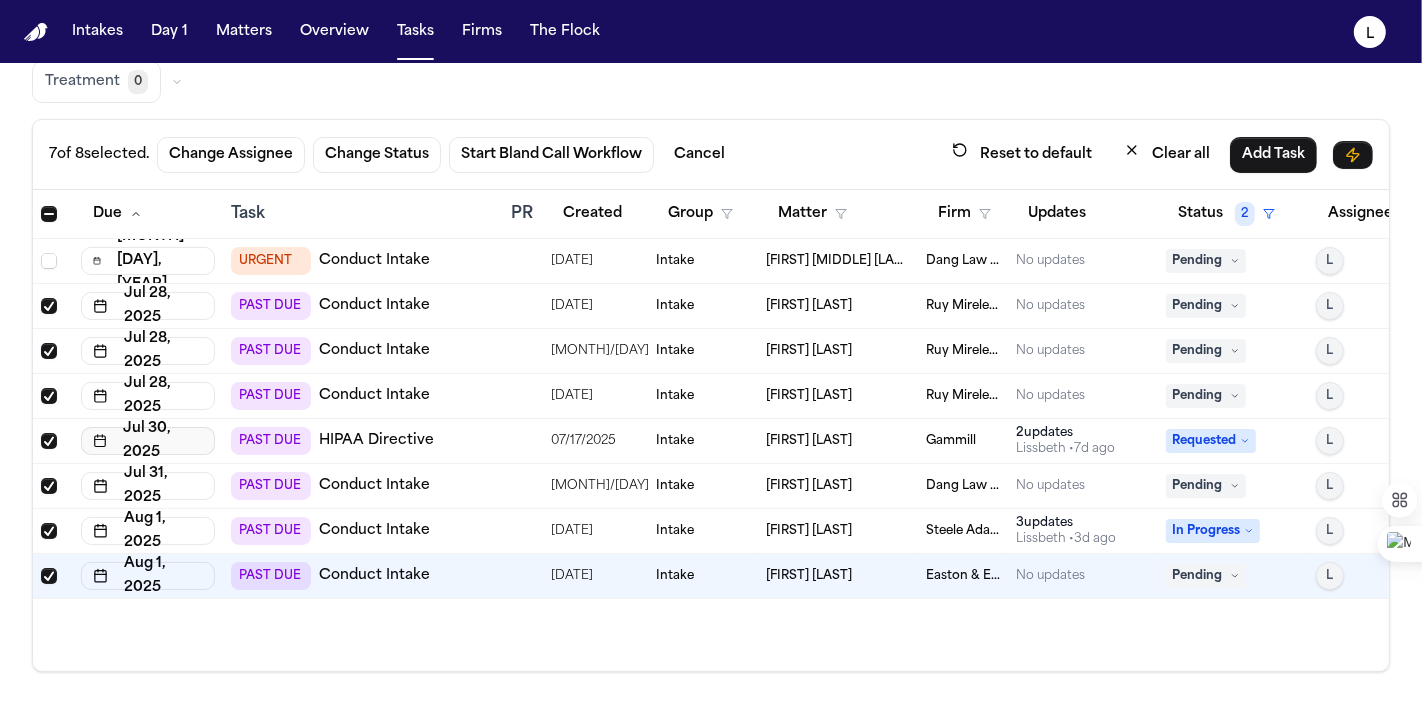 click on "Jul 30, 2025" at bounding box center (148, 441) 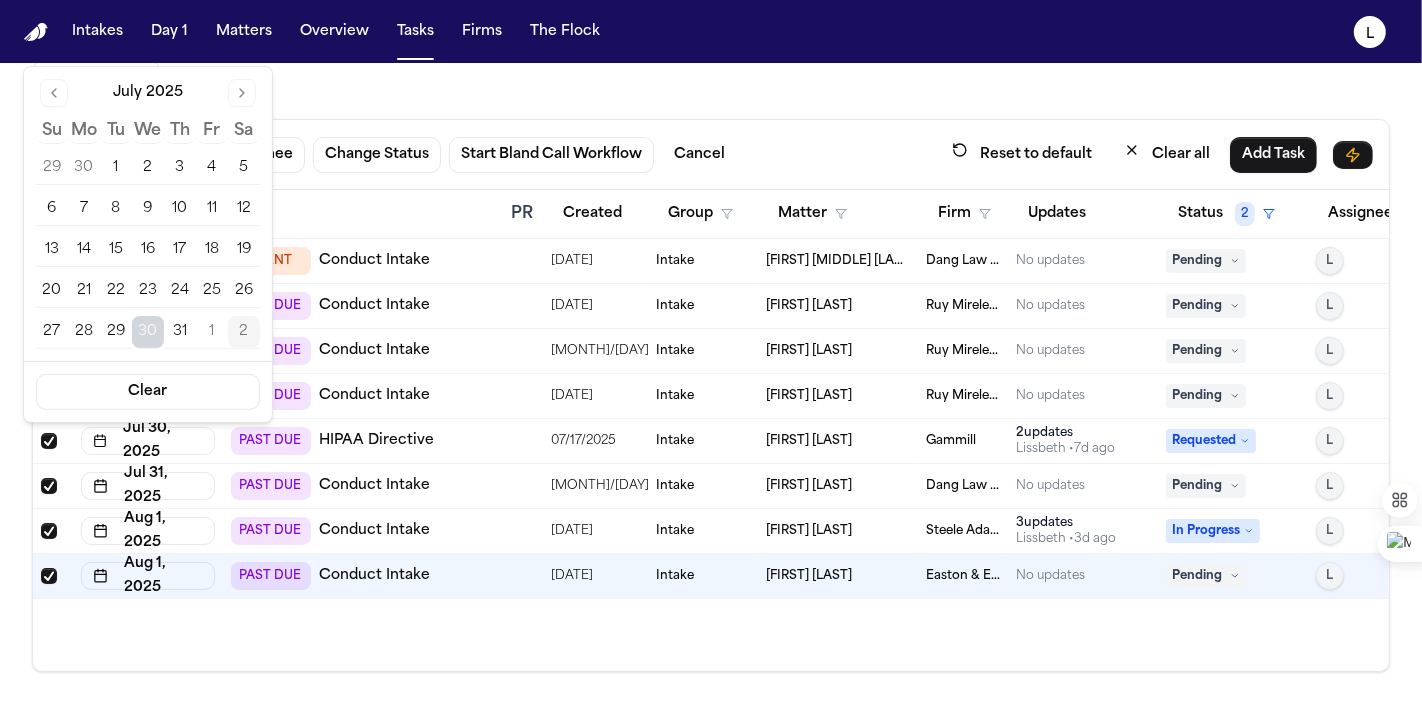 click on "1" at bounding box center [212, 332] 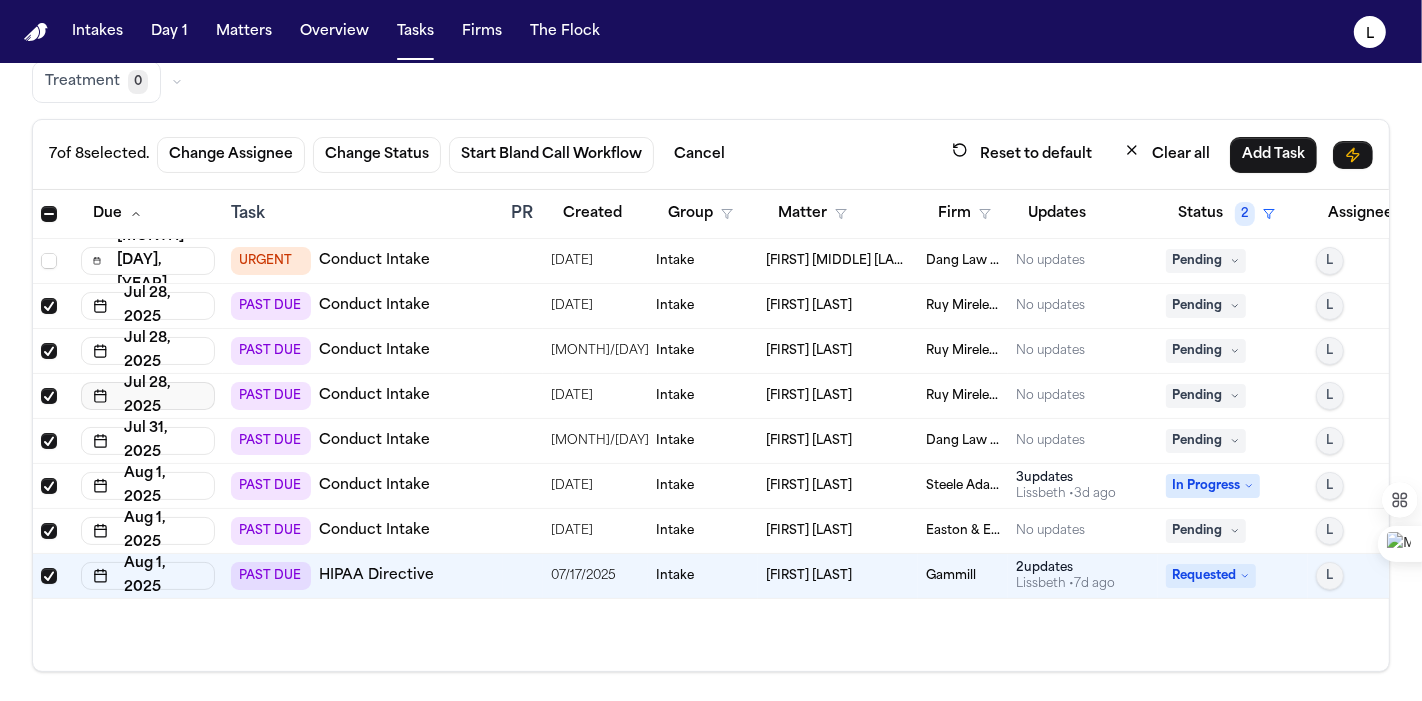 click on "Jul 28, 2025" at bounding box center (148, 396) 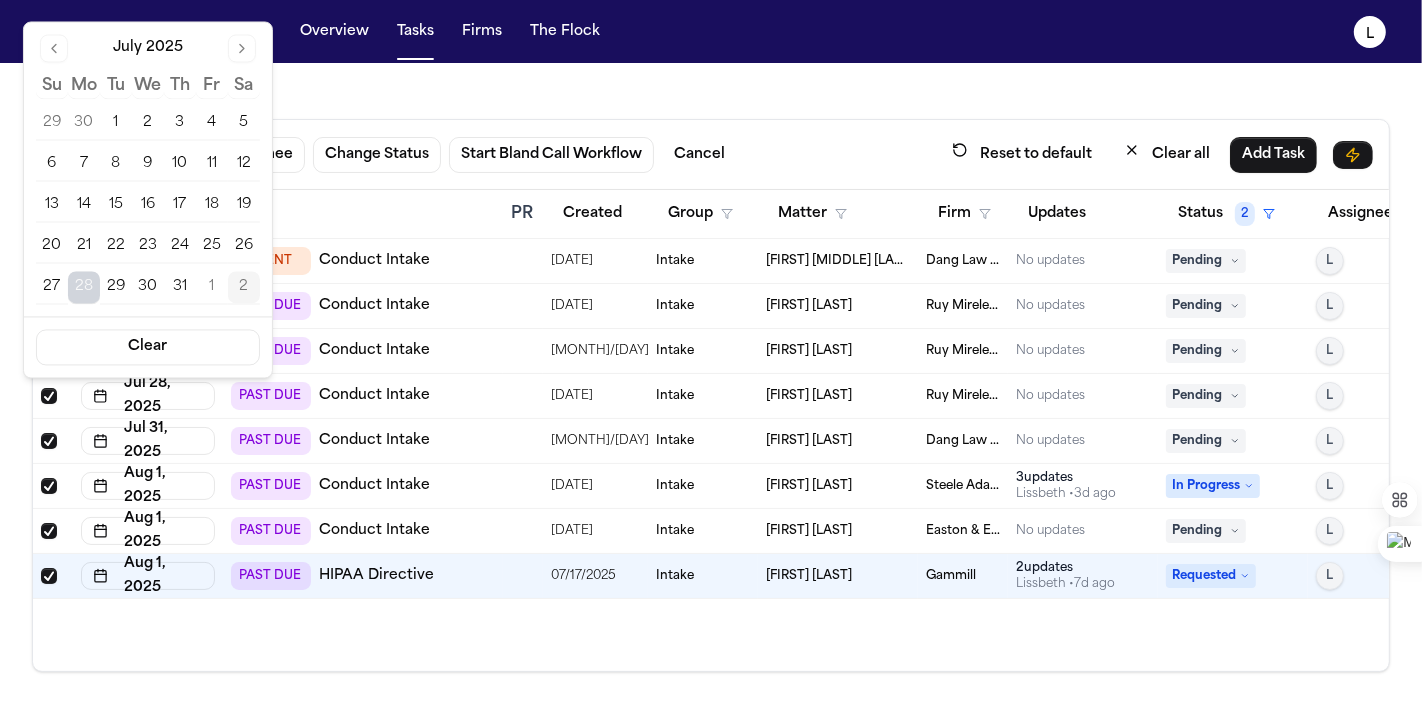 click on "1" at bounding box center [212, 287] 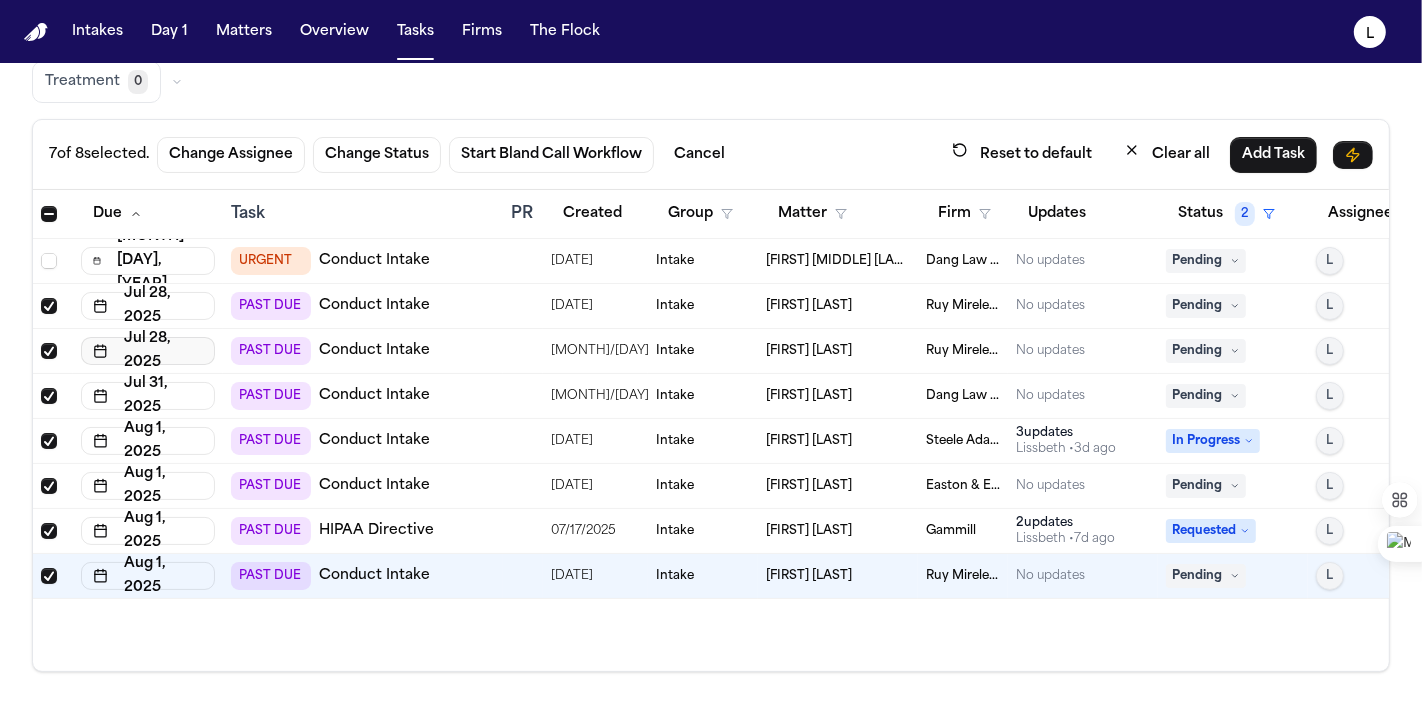 click on "Jul 28, 2025" at bounding box center (148, 351) 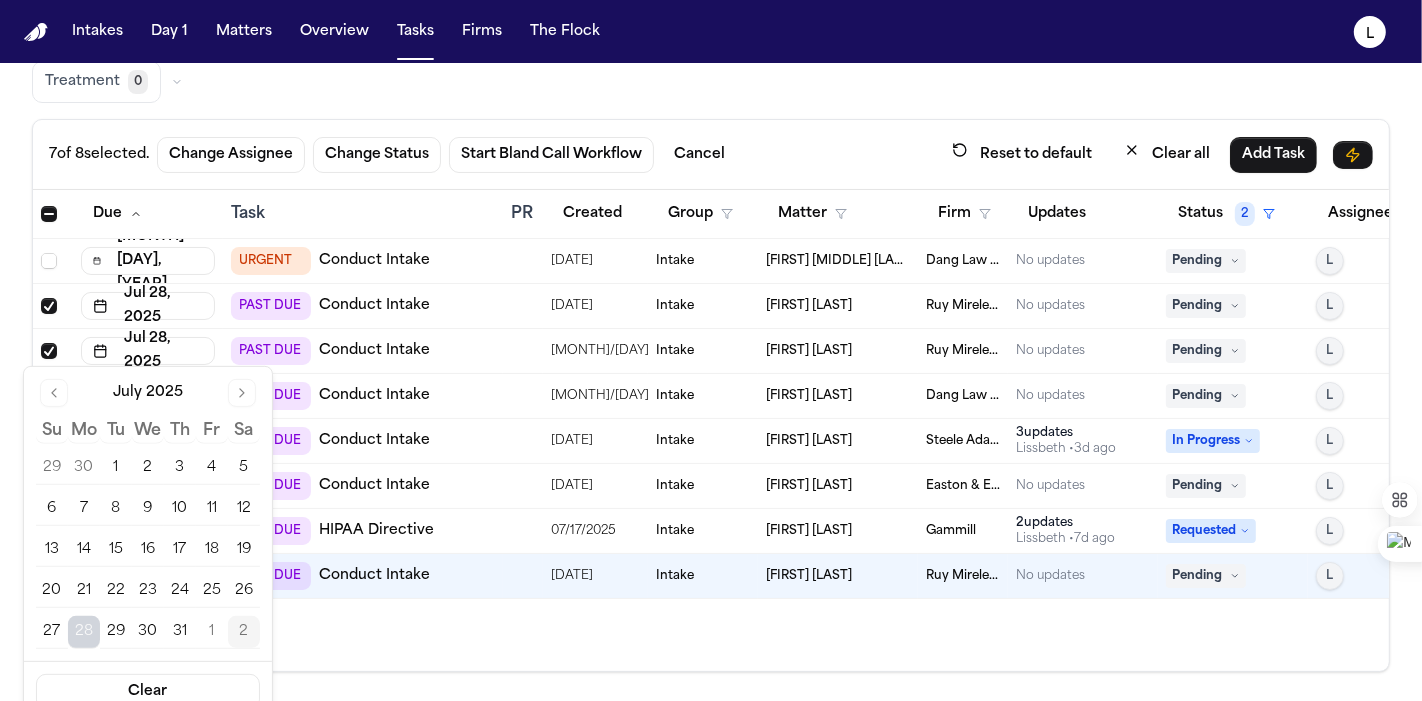 click on "1" at bounding box center [212, 632] 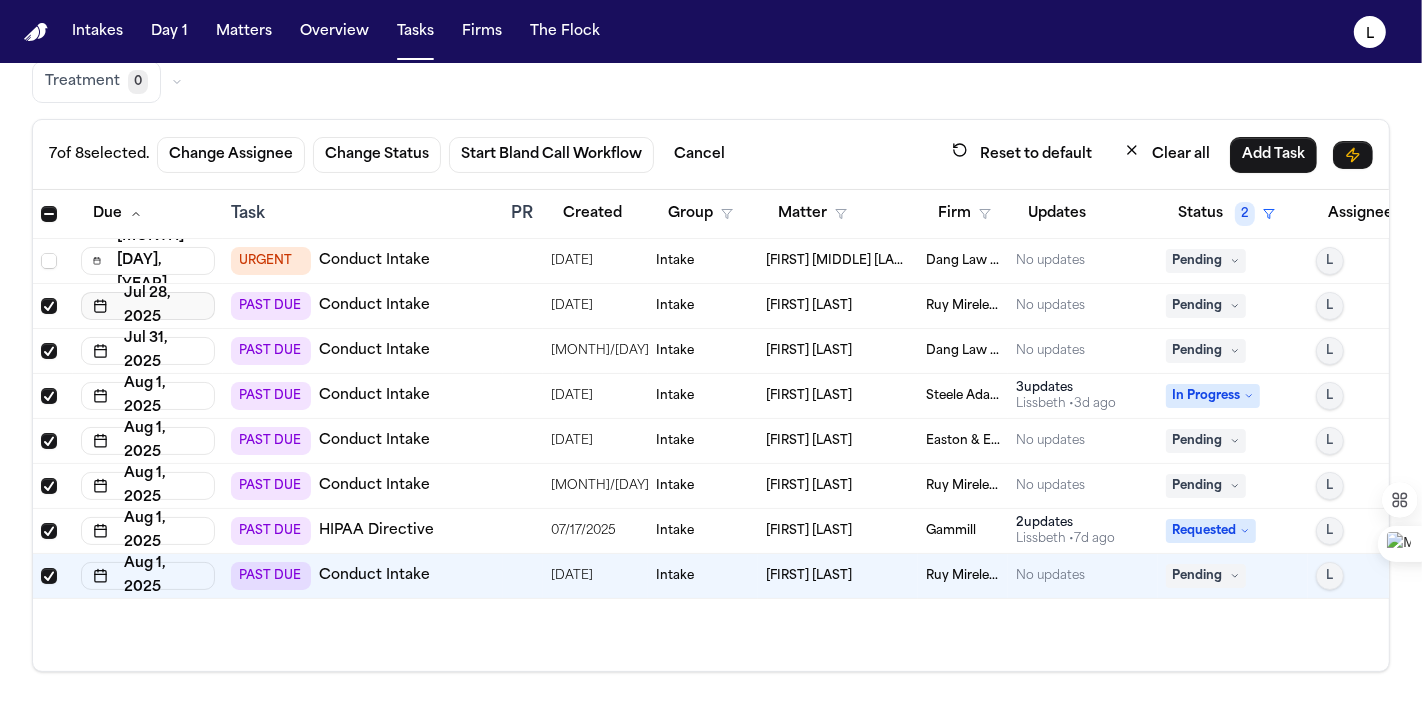 click on "Jul 28, 2025" at bounding box center [148, 306] 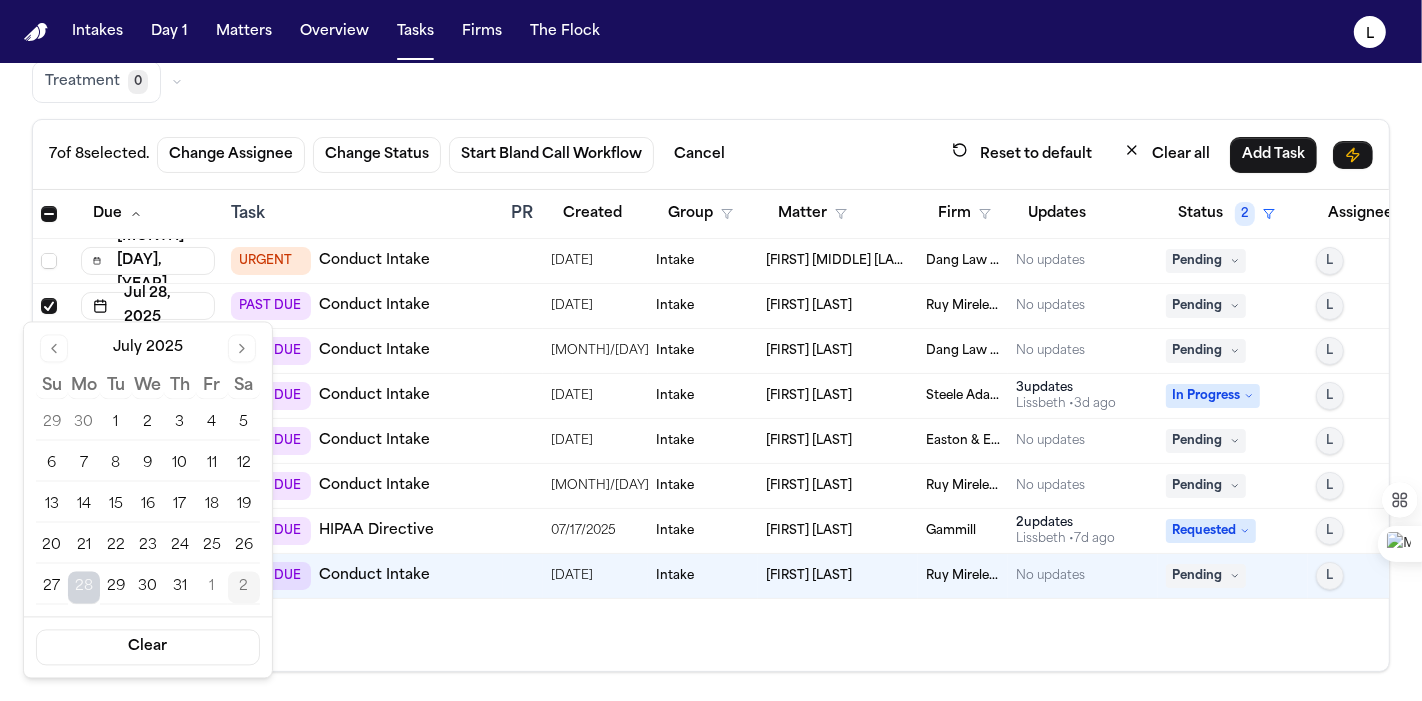click on "1" at bounding box center (212, 587) 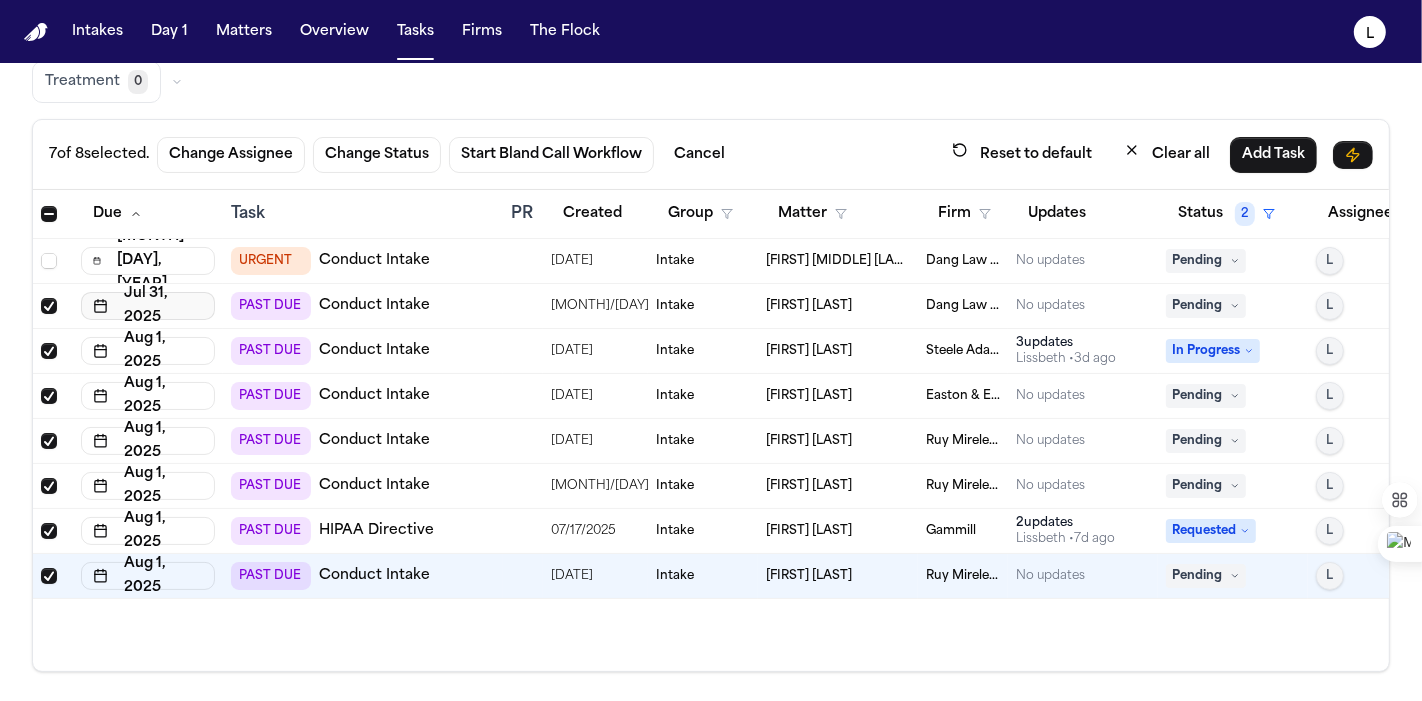 click on "Jul 31, 2025" at bounding box center [148, 306] 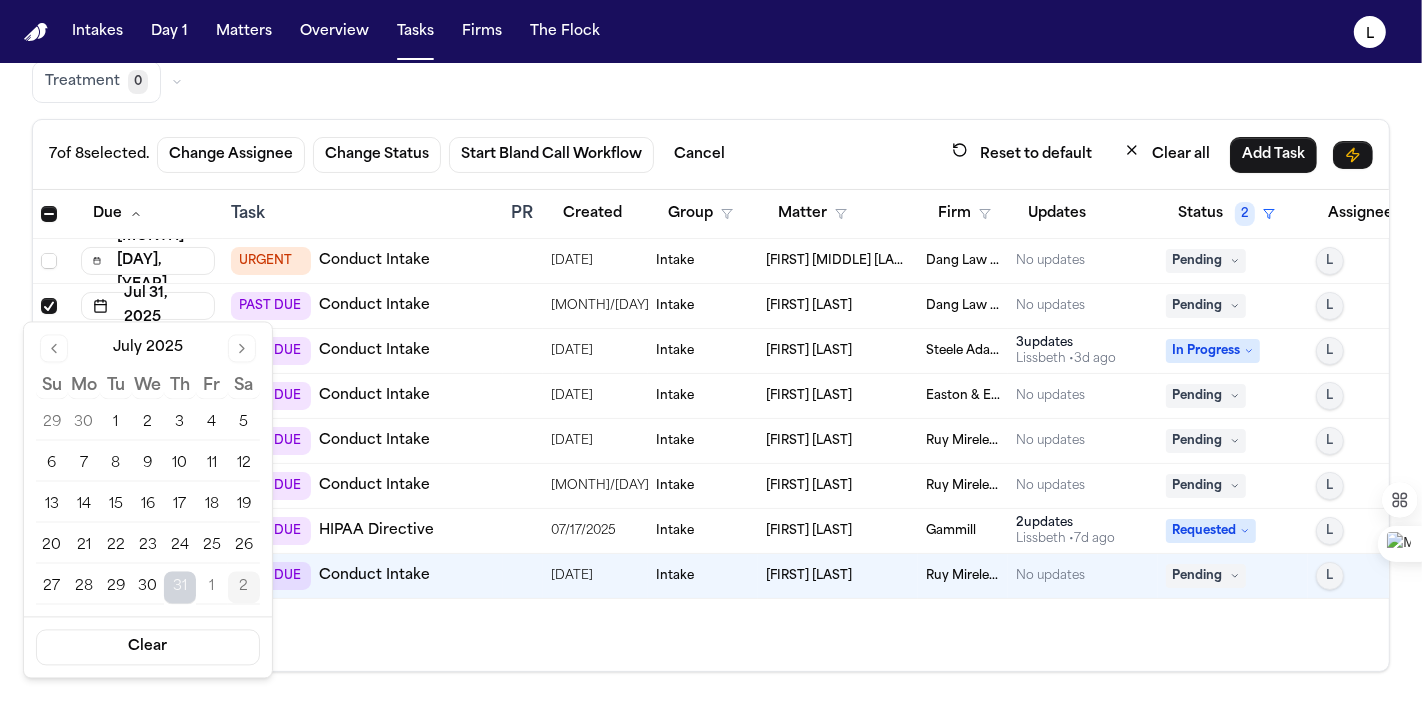 click on "1" at bounding box center (212, 587) 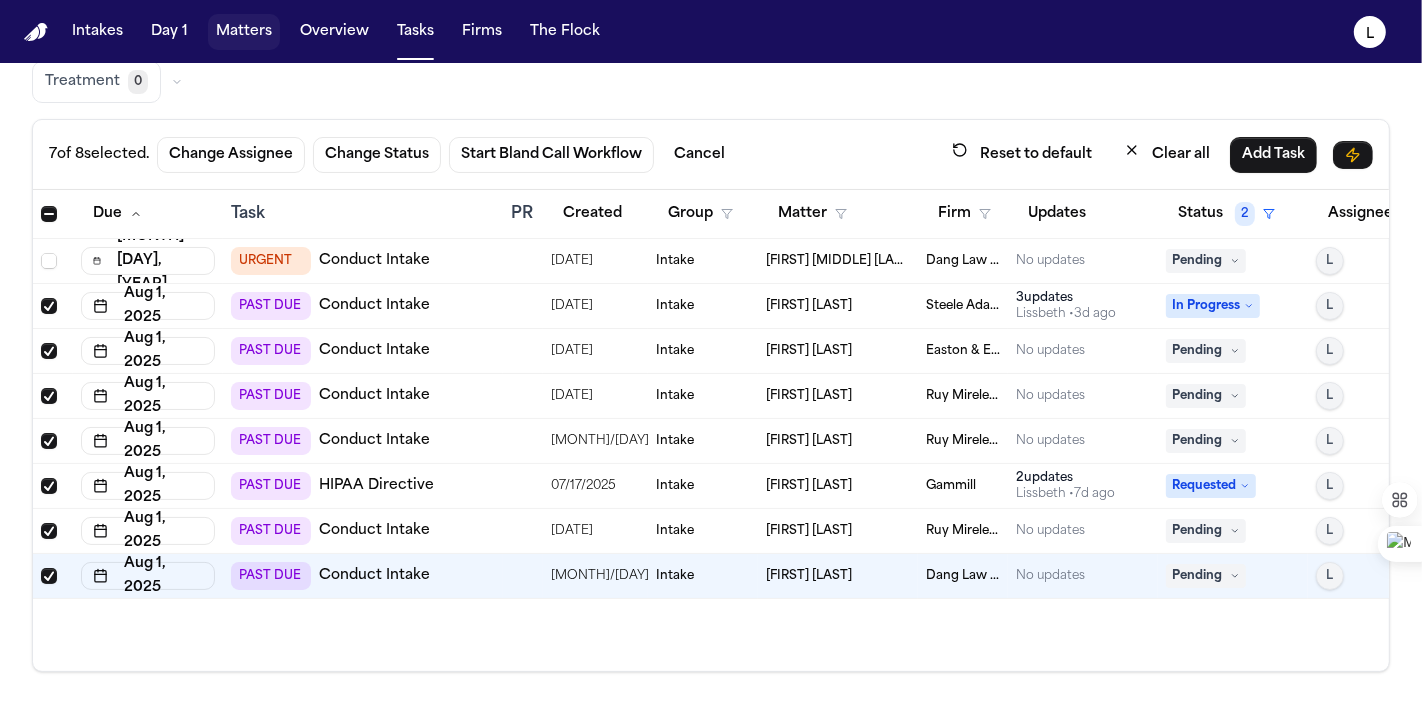 click on "Matters" at bounding box center (244, 32) 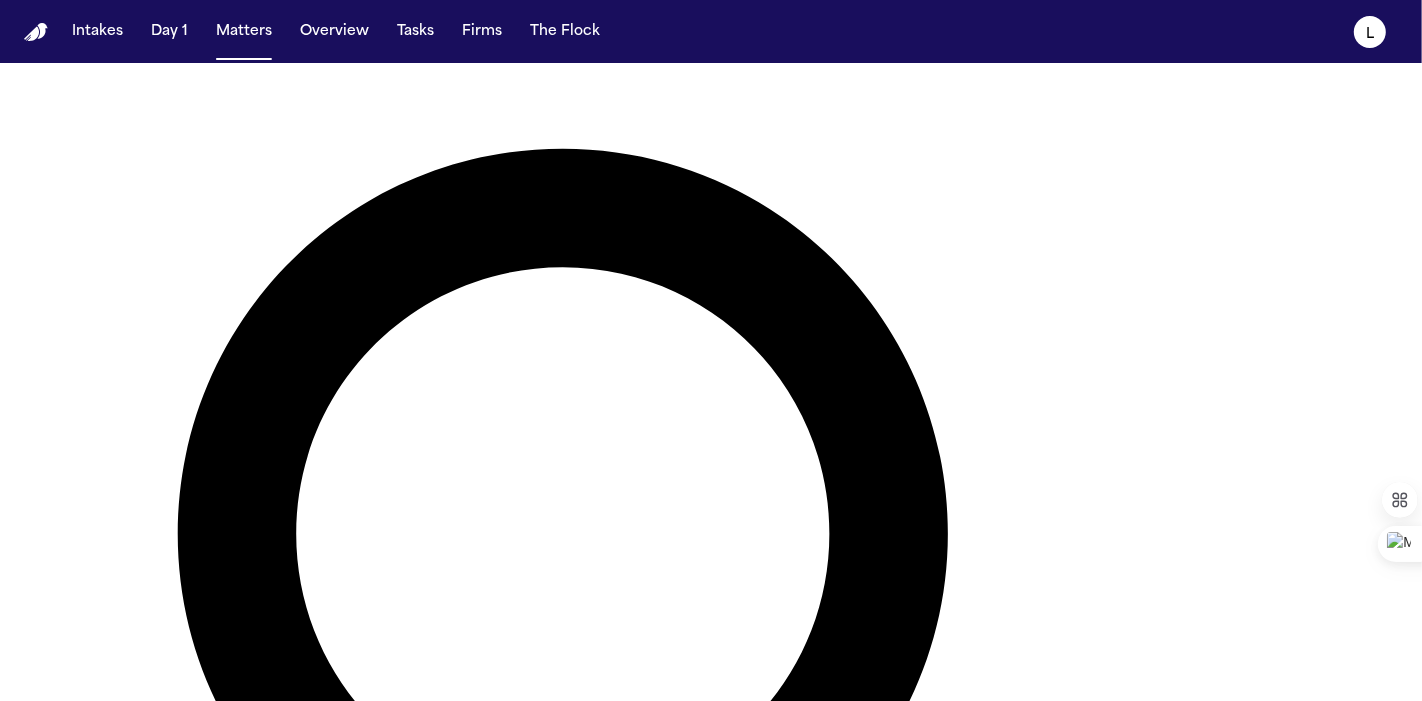 scroll, scrollTop: 0, scrollLeft: 0, axis: both 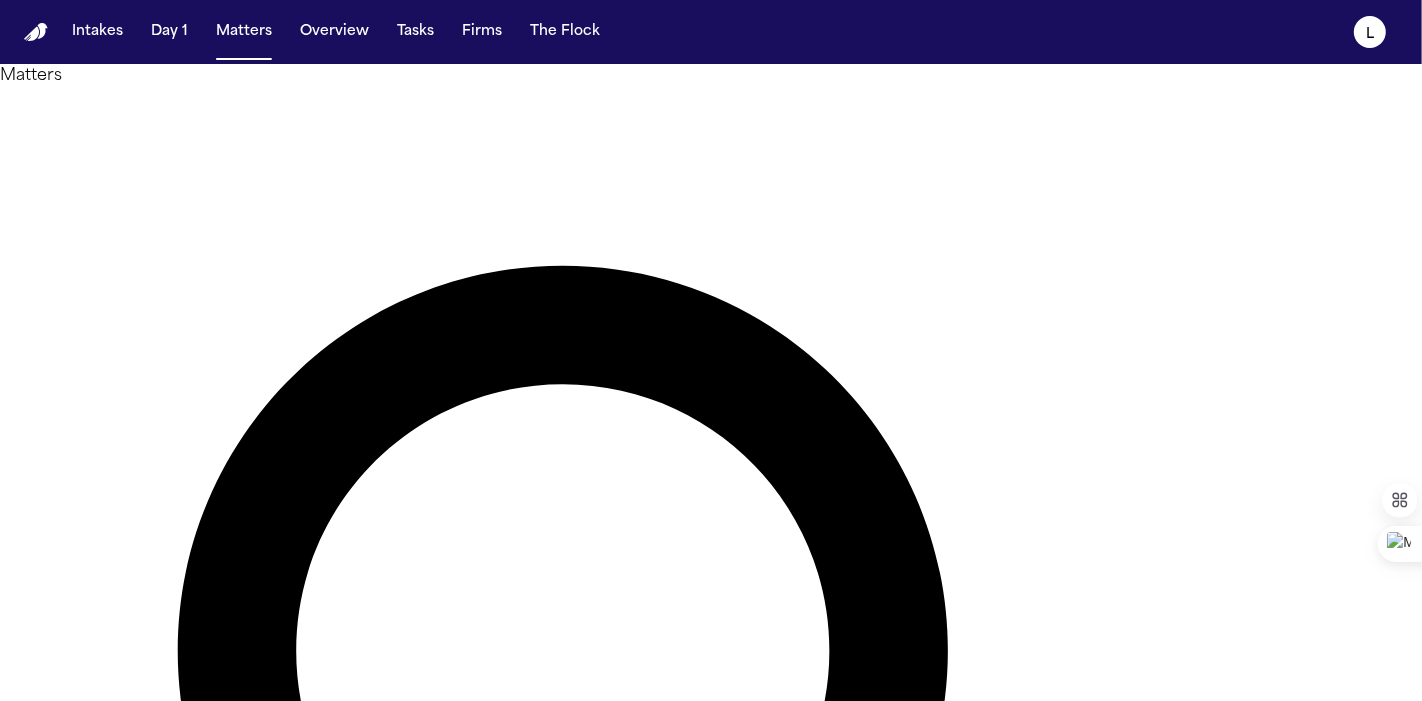 click at bounding box center [80, 1522] 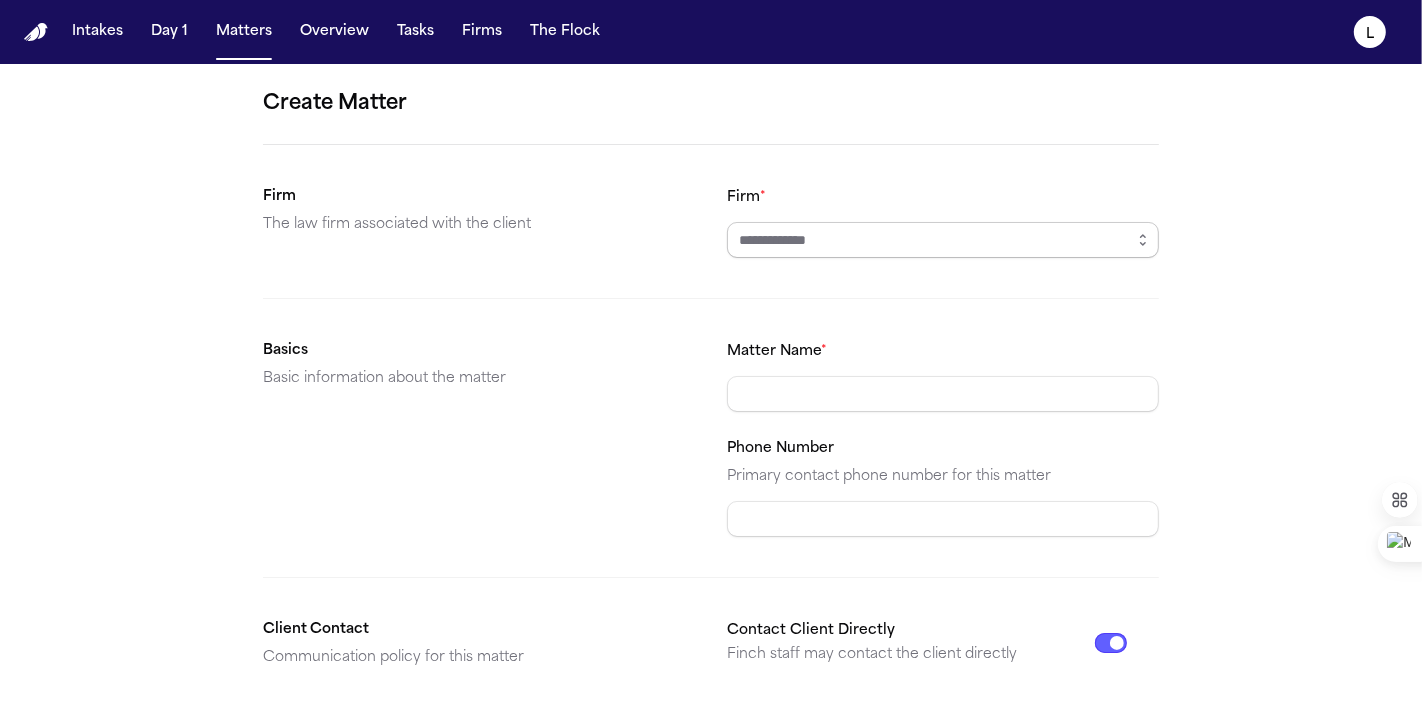 click on "Firm  *" at bounding box center (943, 240) 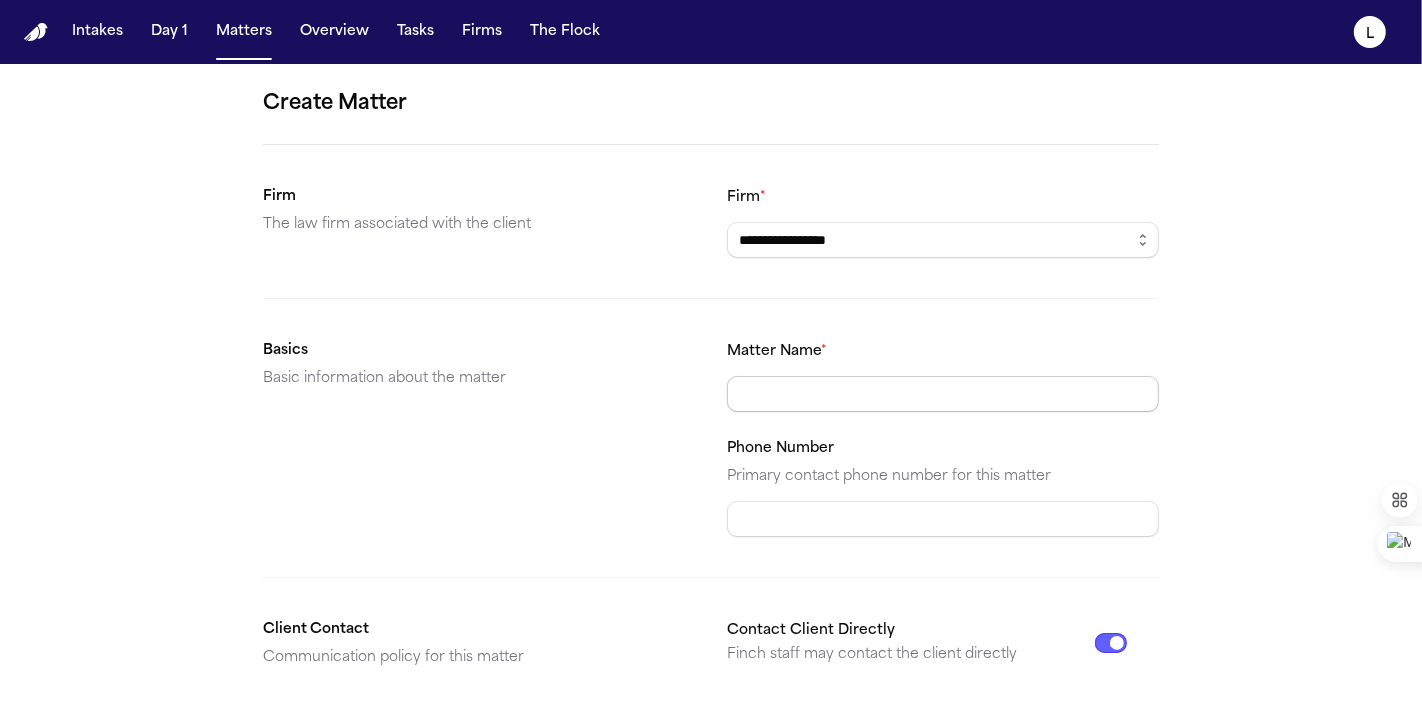 type on "**********" 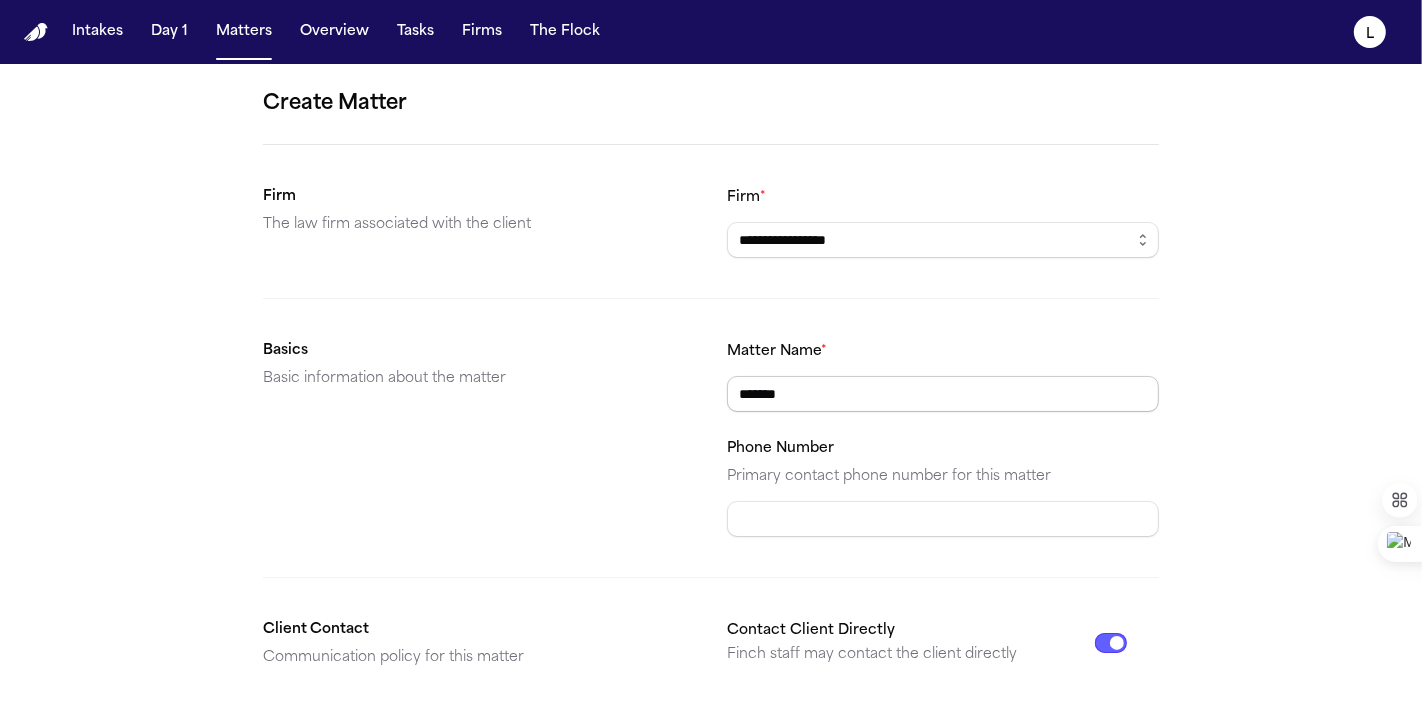 drag, startPoint x: 806, startPoint y: 397, endPoint x: 611, endPoint y: 395, distance: 195.01025 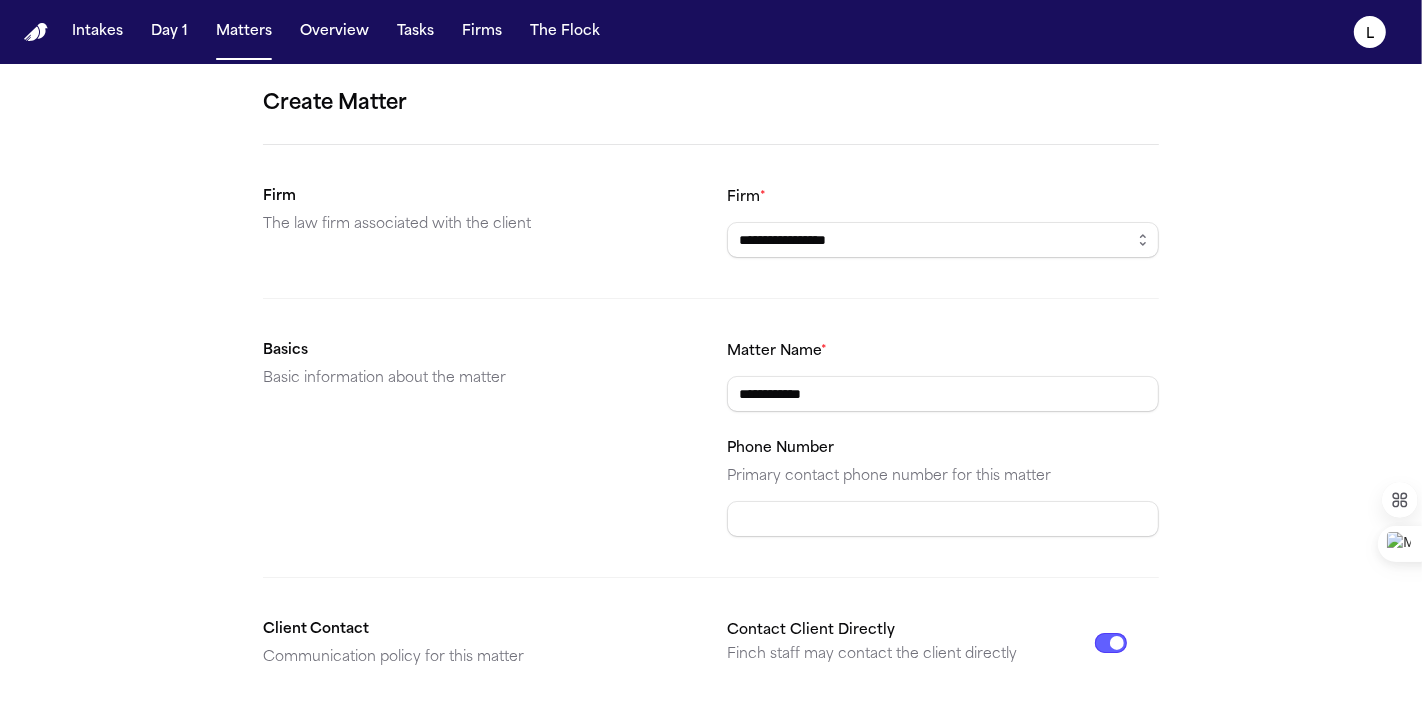 type on "**********" 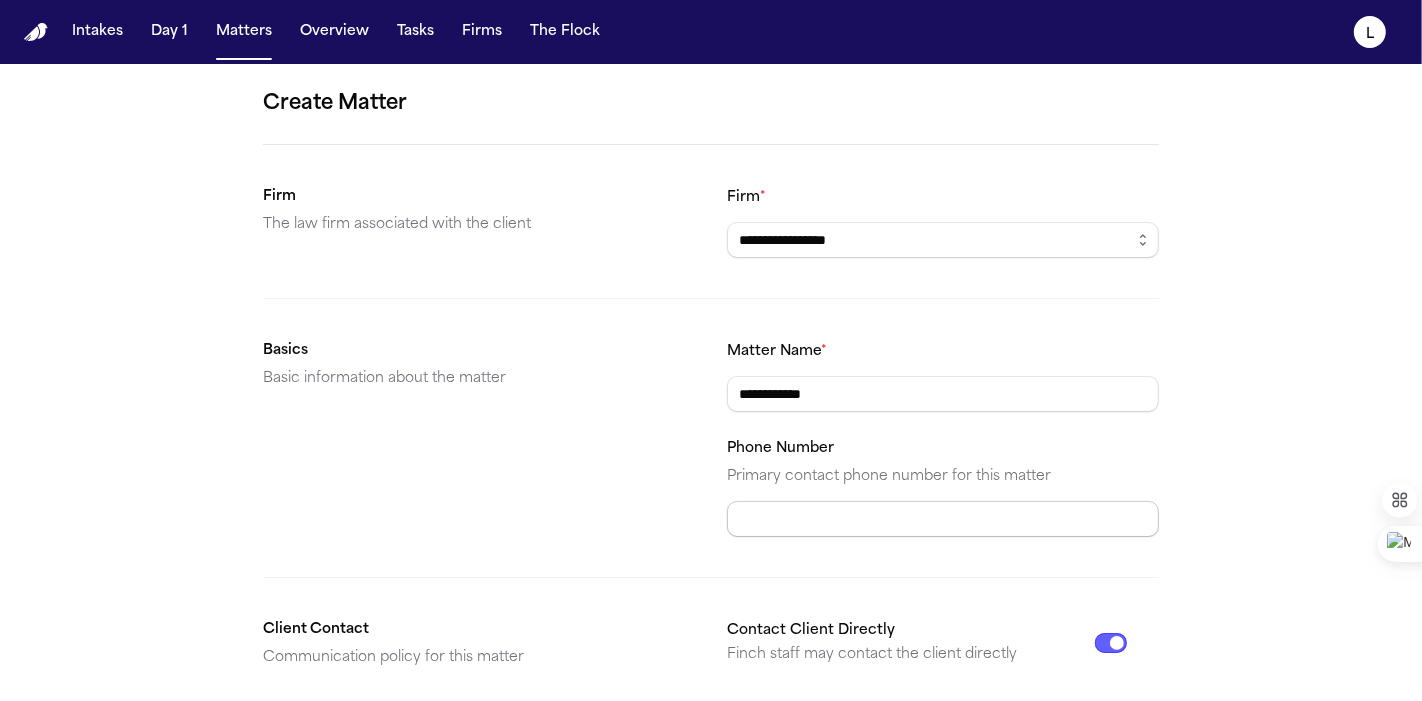 click on "Phone Number" at bounding box center (943, 519) 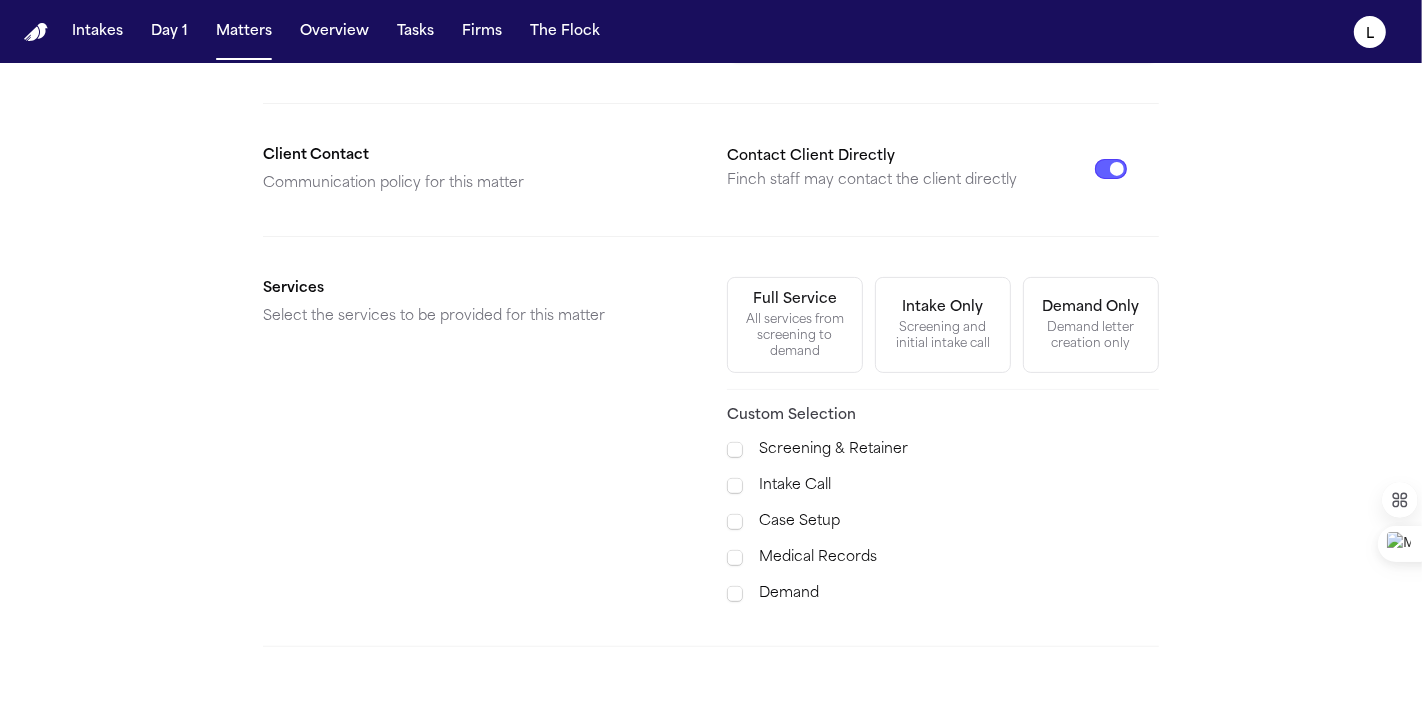 scroll, scrollTop: 512, scrollLeft: 0, axis: vertical 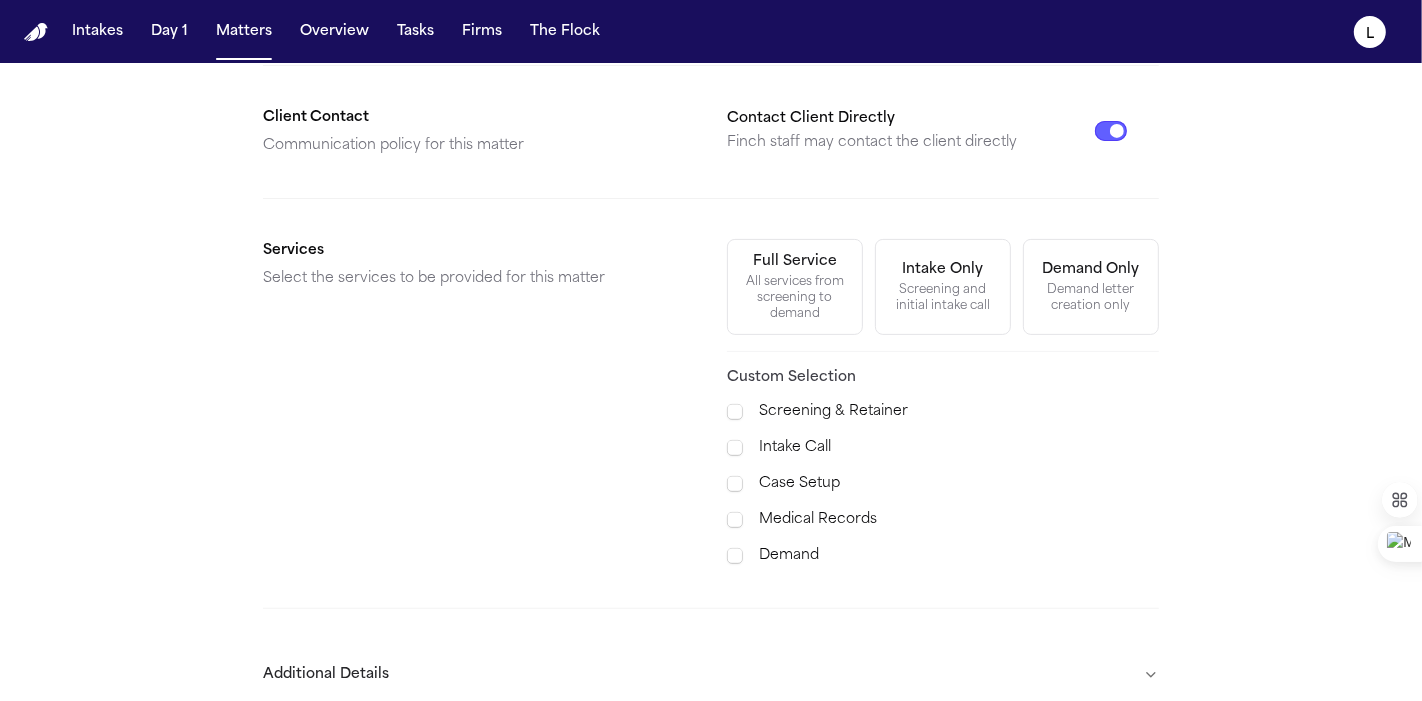 type on "**********" 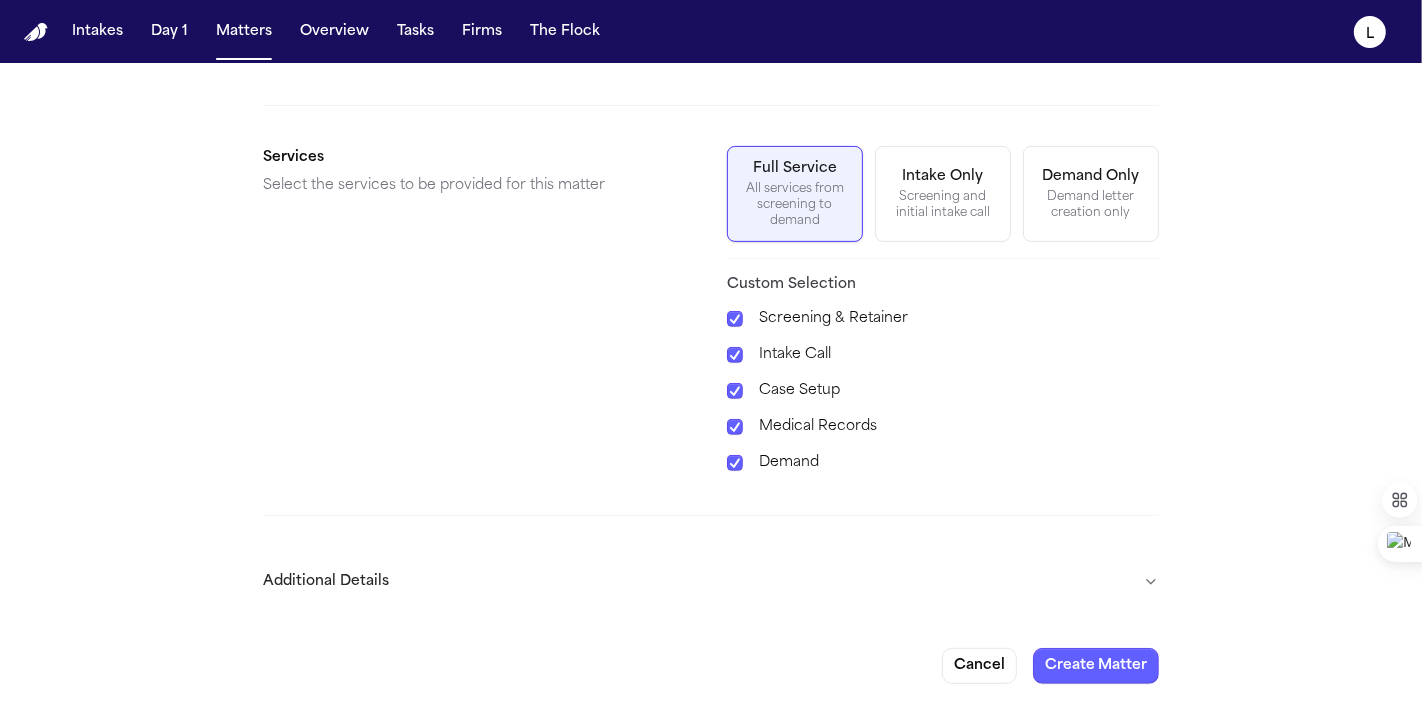 scroll, scrollTop: 605, scrollLeft: 0, axis: vertical 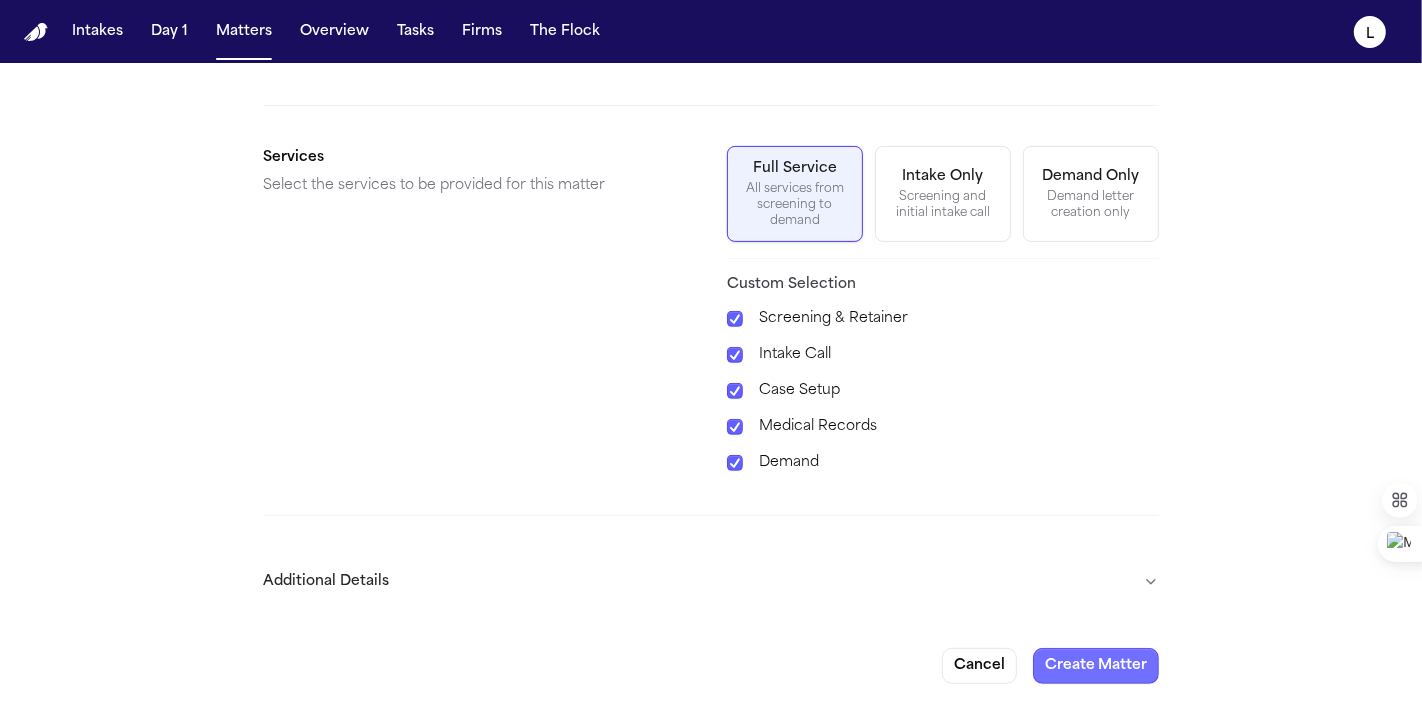 click on "Create Matter" at bounding box center (1096, 666) 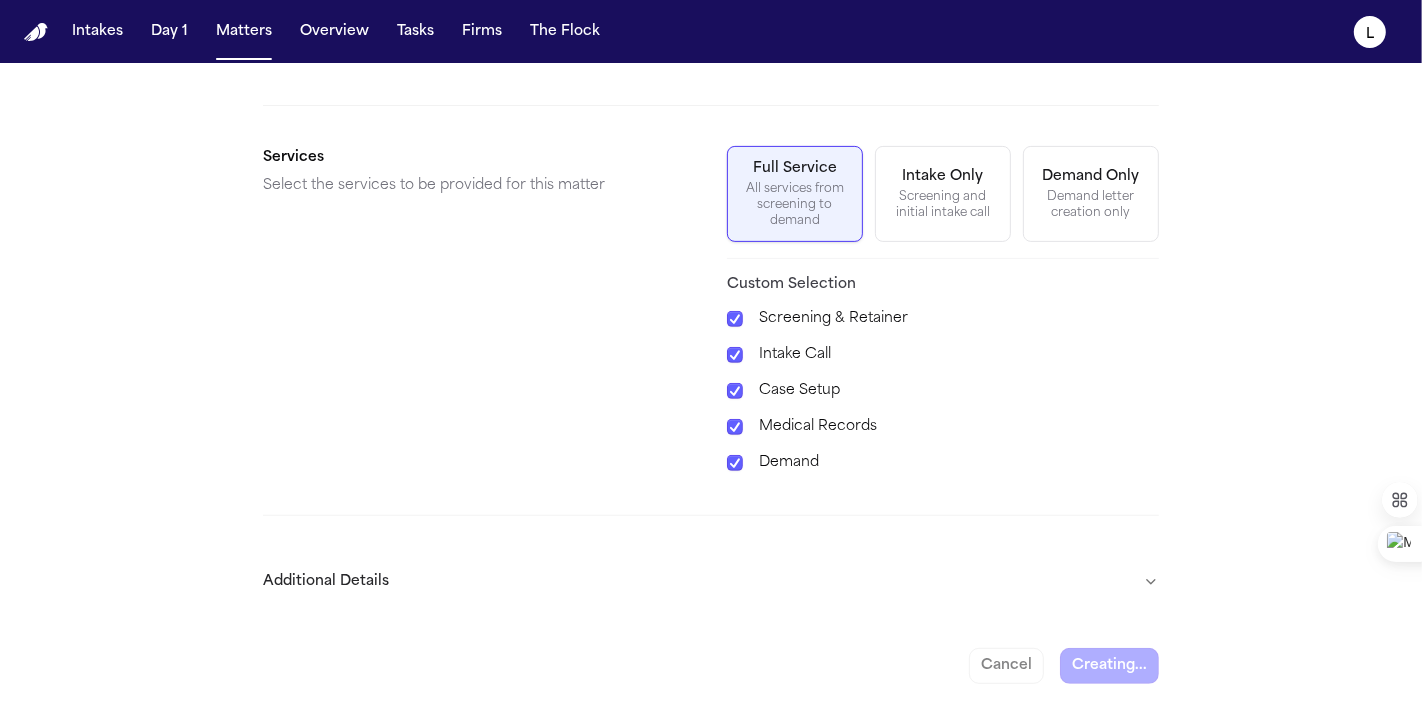 scroll, scrollTop: 0, scrollLeft: 0, axis: both 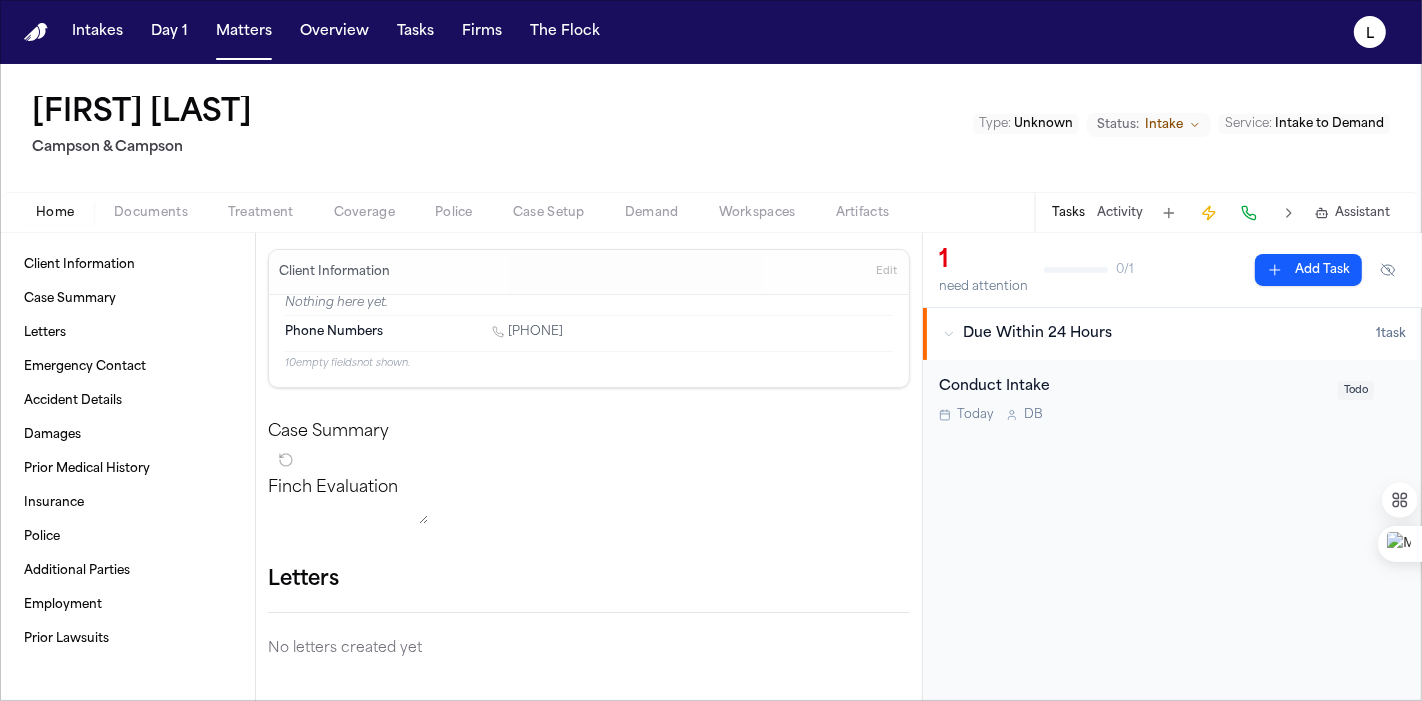 drag, startPoint x: 608, startPoint y: 327, endPoint x: 494, endPoint y: 314, distance: 114.73883 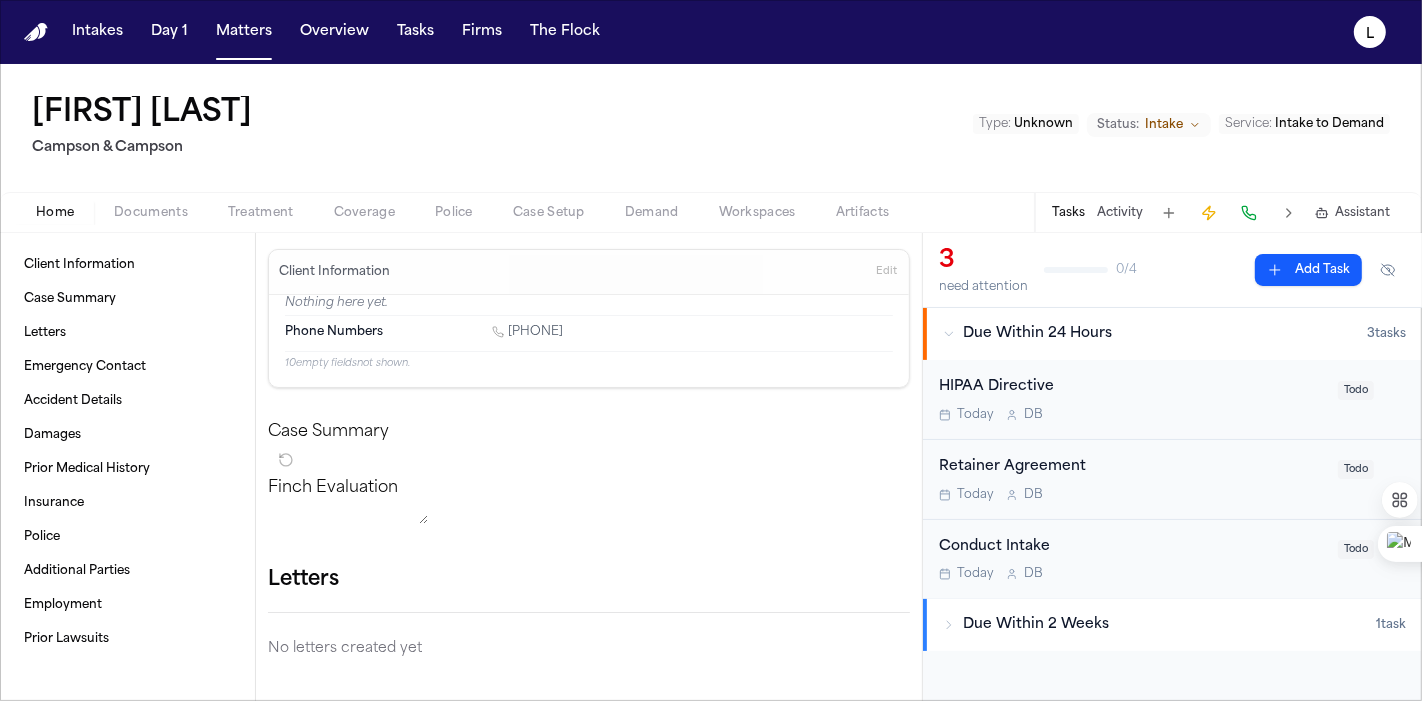 click on "Service :   Intake to Demand" at bounding box center [1304, 124] 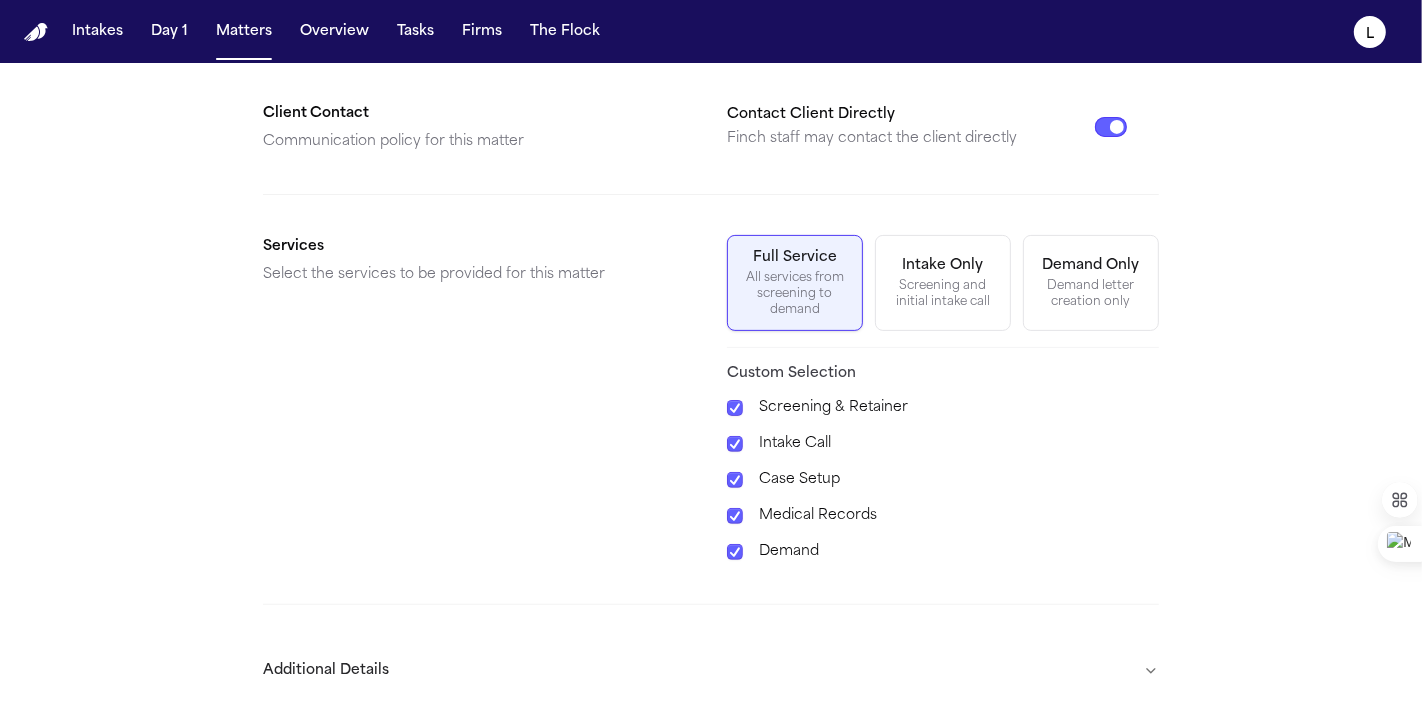 scroll, scrollTop: 472, scrollLeft: 0, axis: vertical 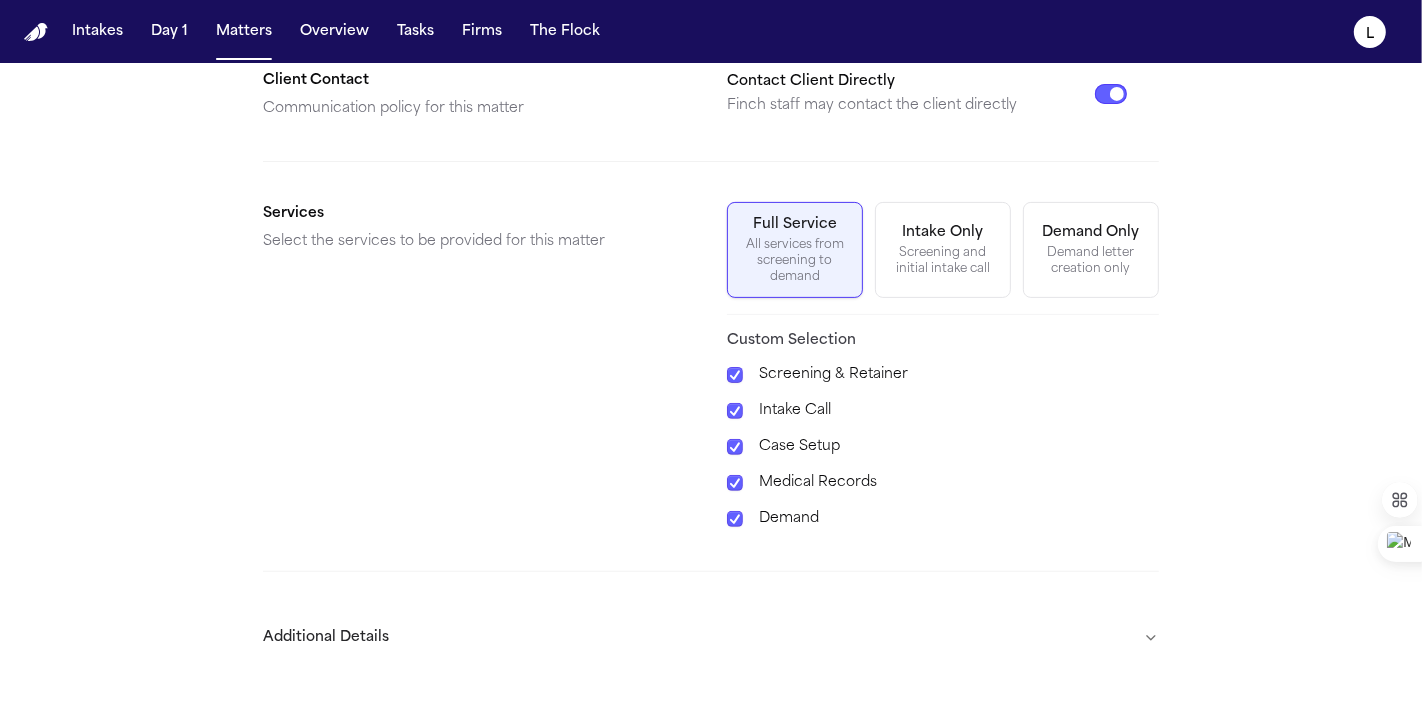 click on "Additional Details" at bounding box center (711, 638) 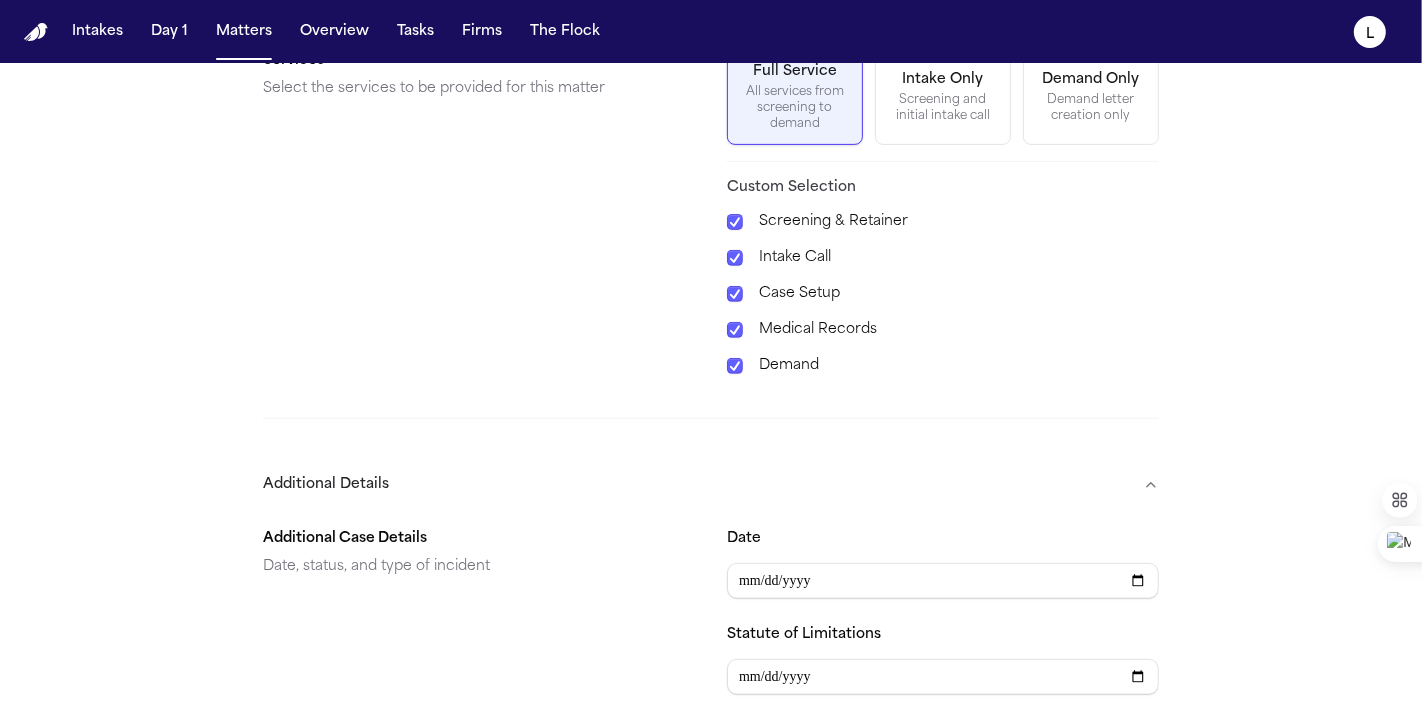 scroll, scrollTop: 632, scrollLeft: 0, axis: vertical 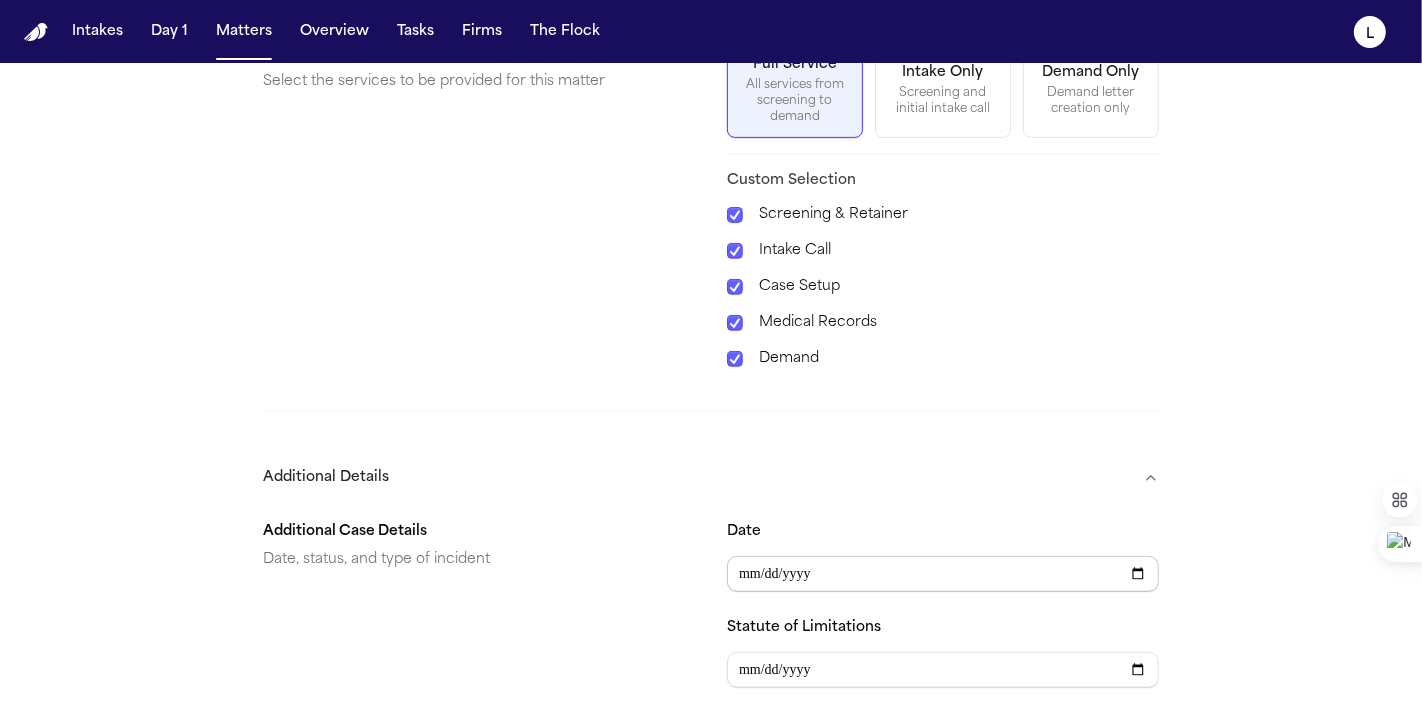 click on "Date" at bounding box center [943, 574] 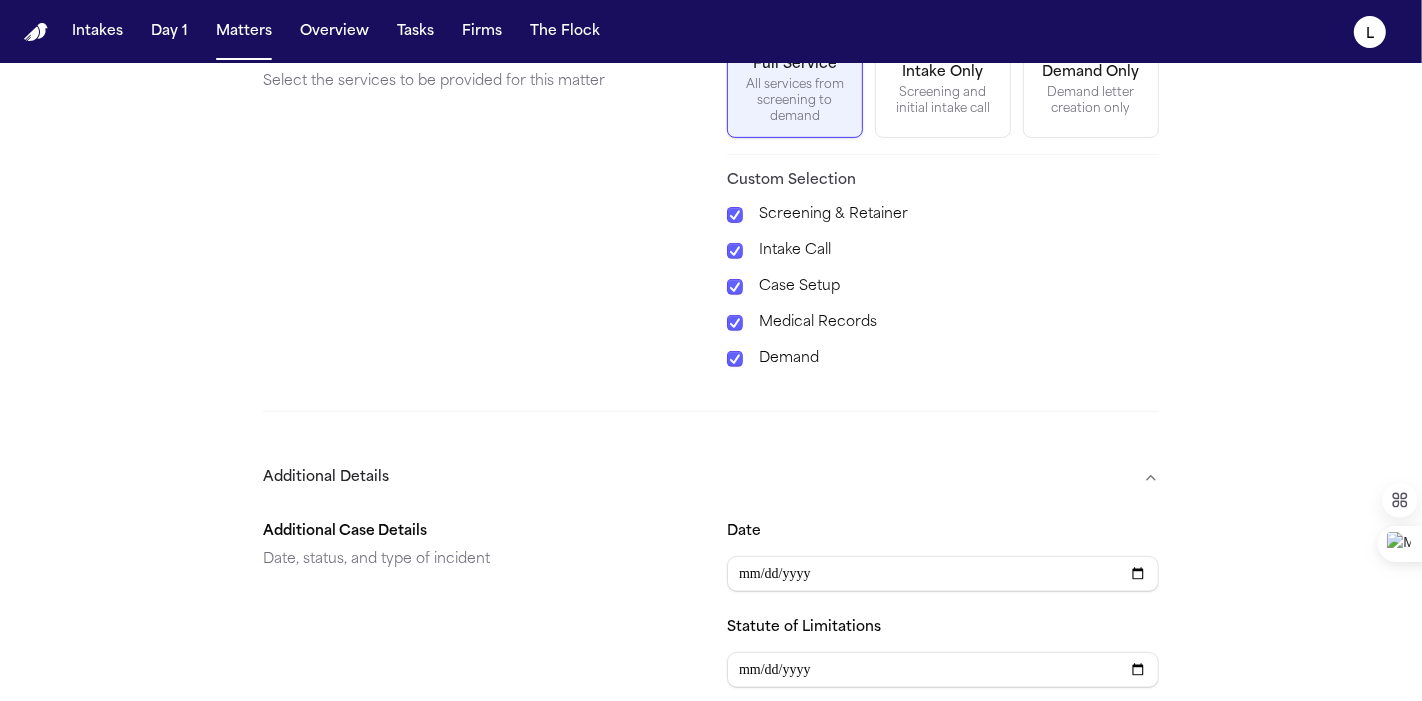 type on "**********" 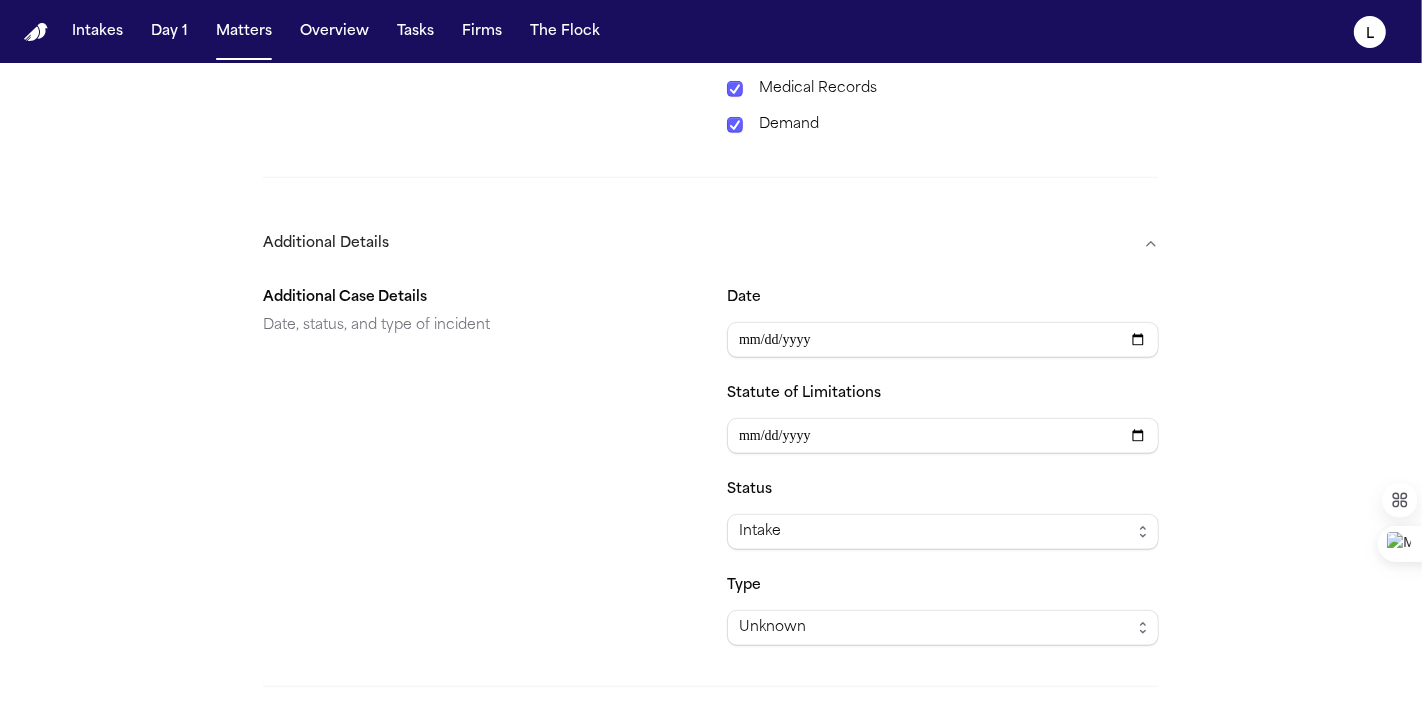 scroll, scrollTop: 897, scrollLeft: 0, axis: vertical 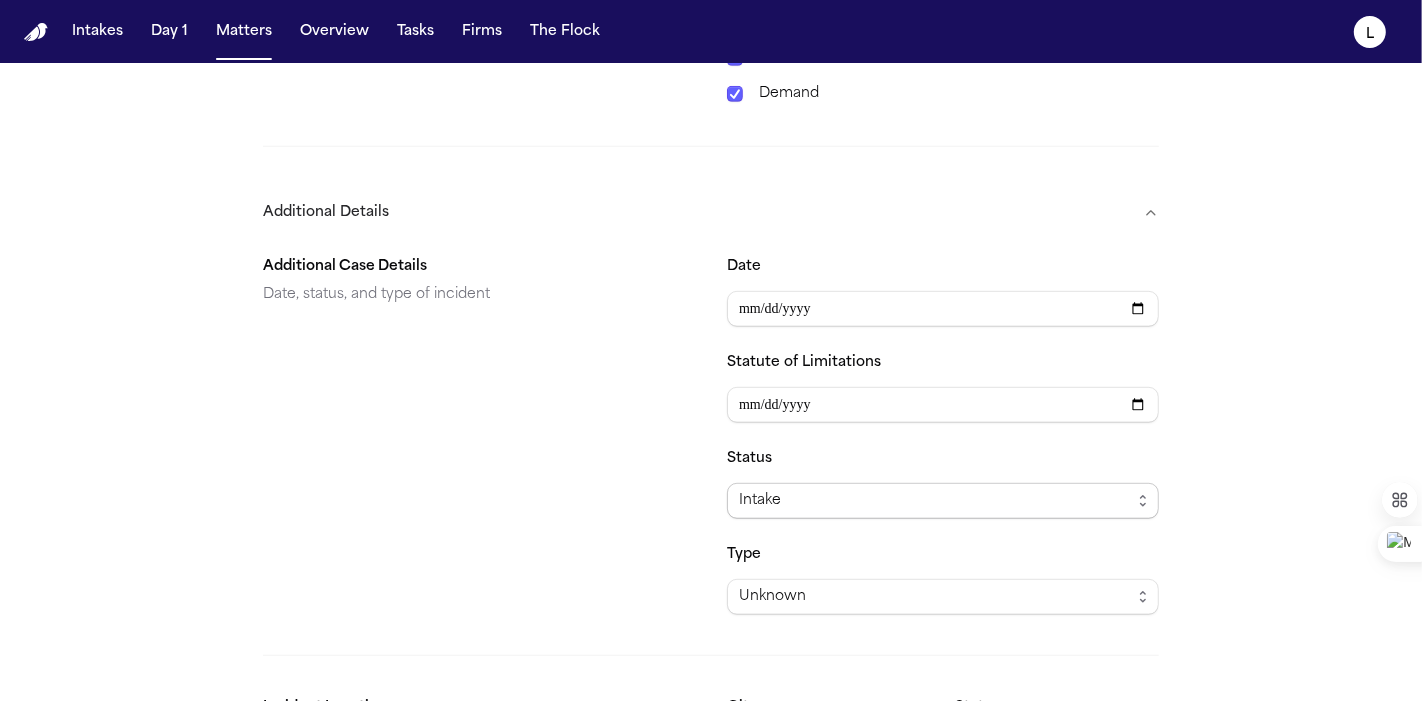 click on "Intake" at bounding box center [935, 501] 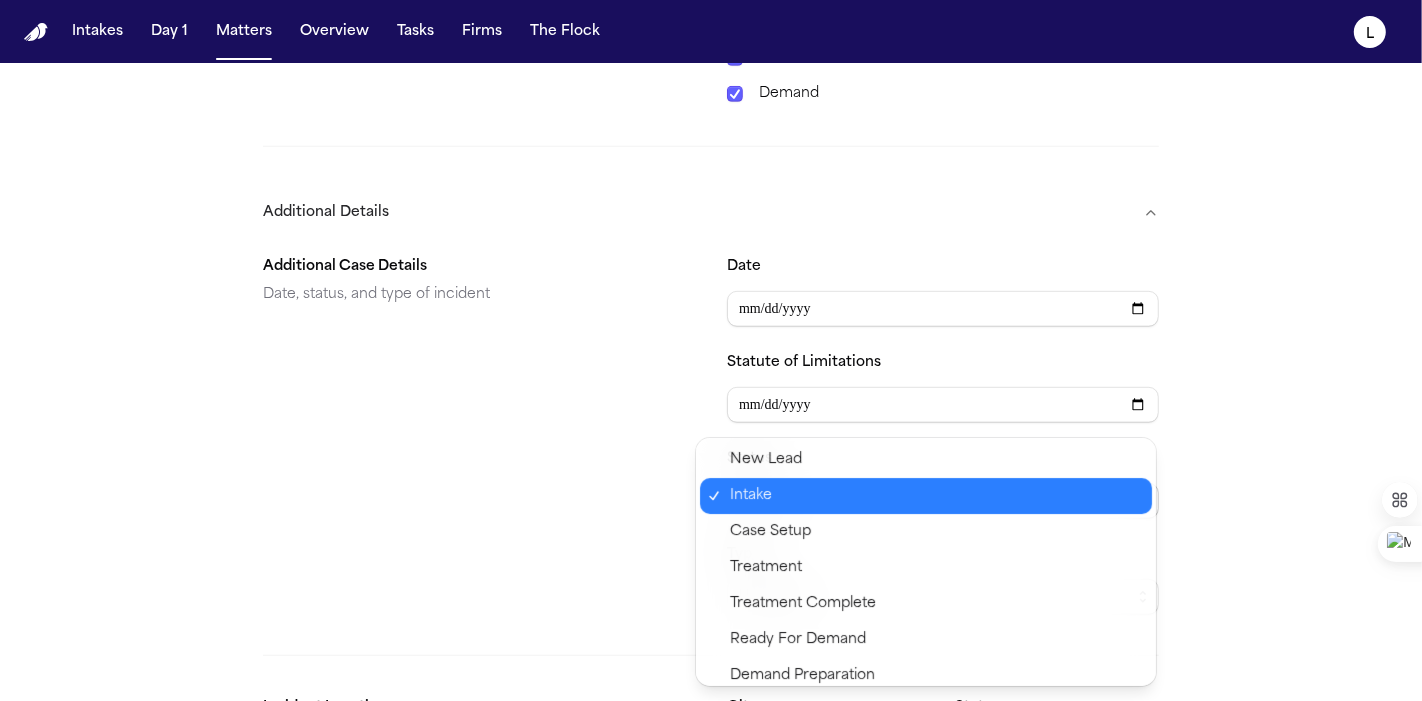 click on "Intake" at bounding box center [935, 496] 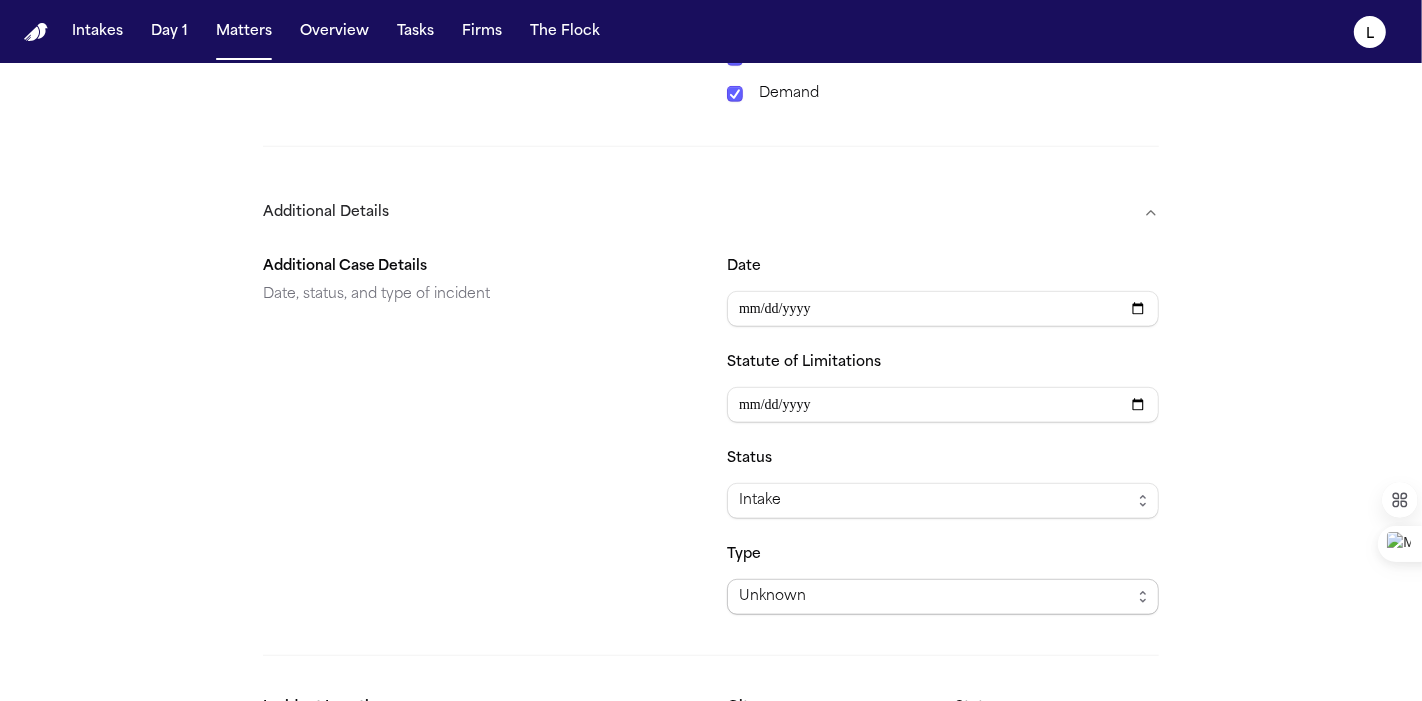 click on "Unknown" at bounding box center (935, 597) 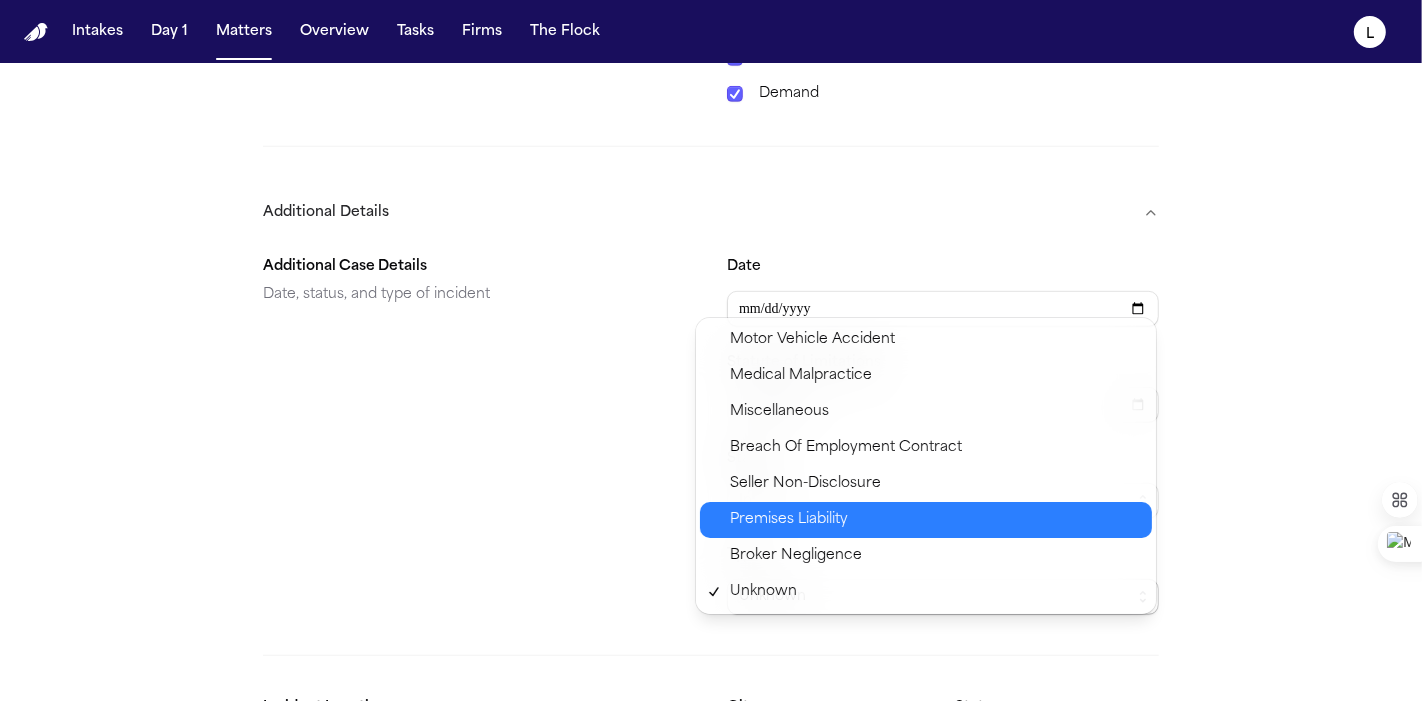 click on "Premises Liability" at bounding box center [789, 520] 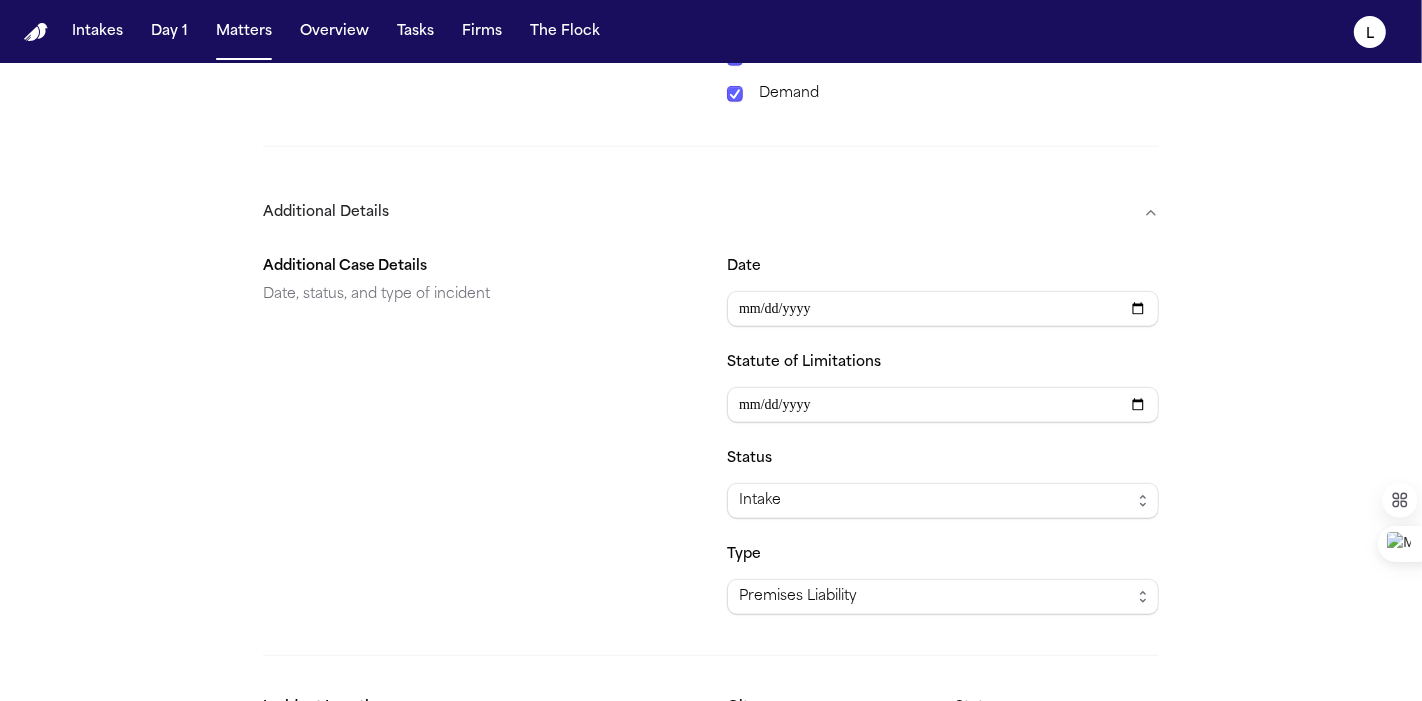 scroll, scrollTop: 1072, scrollLeft: 0, axis: vertical 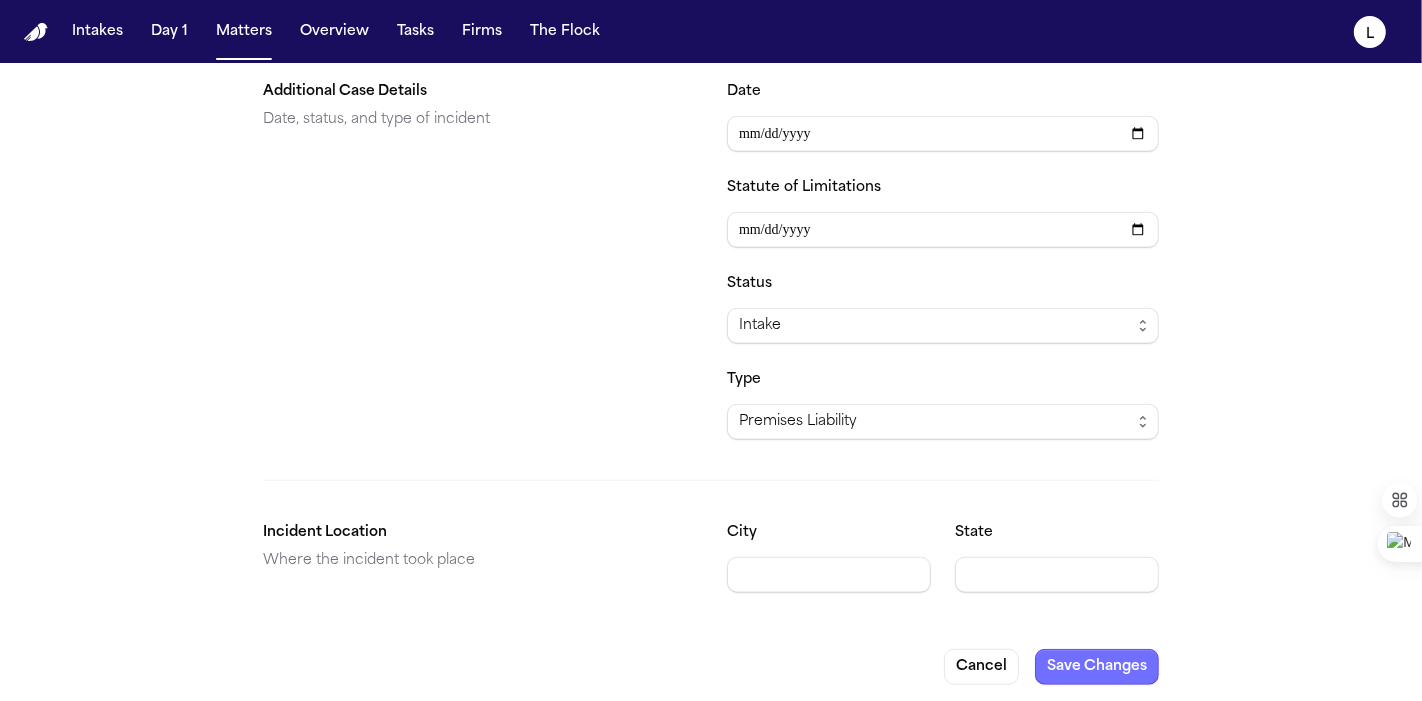 click on "Save Changes" at bounding box center [1097, 667] 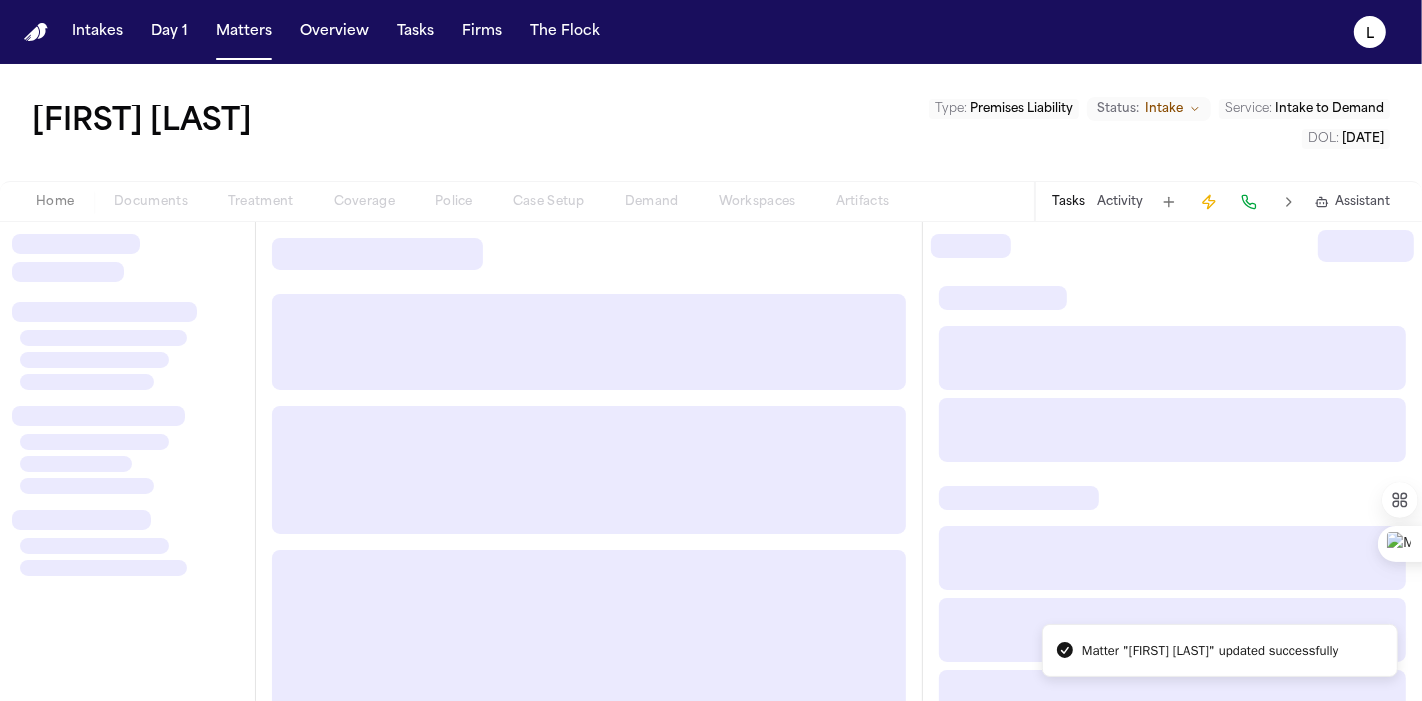 scroll, scrollTop: 0, scrollLeft: 0, axis: both 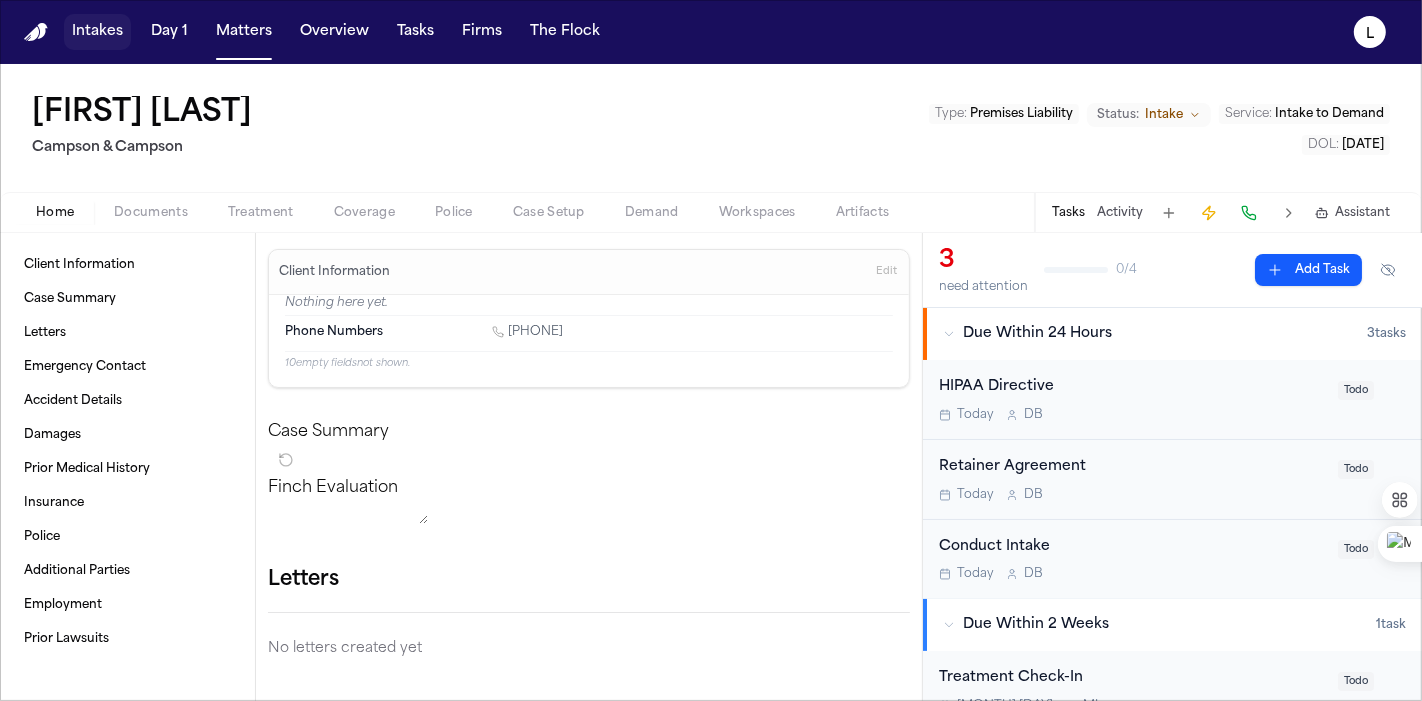click on "Intakes" at bounding box center (97, 32) 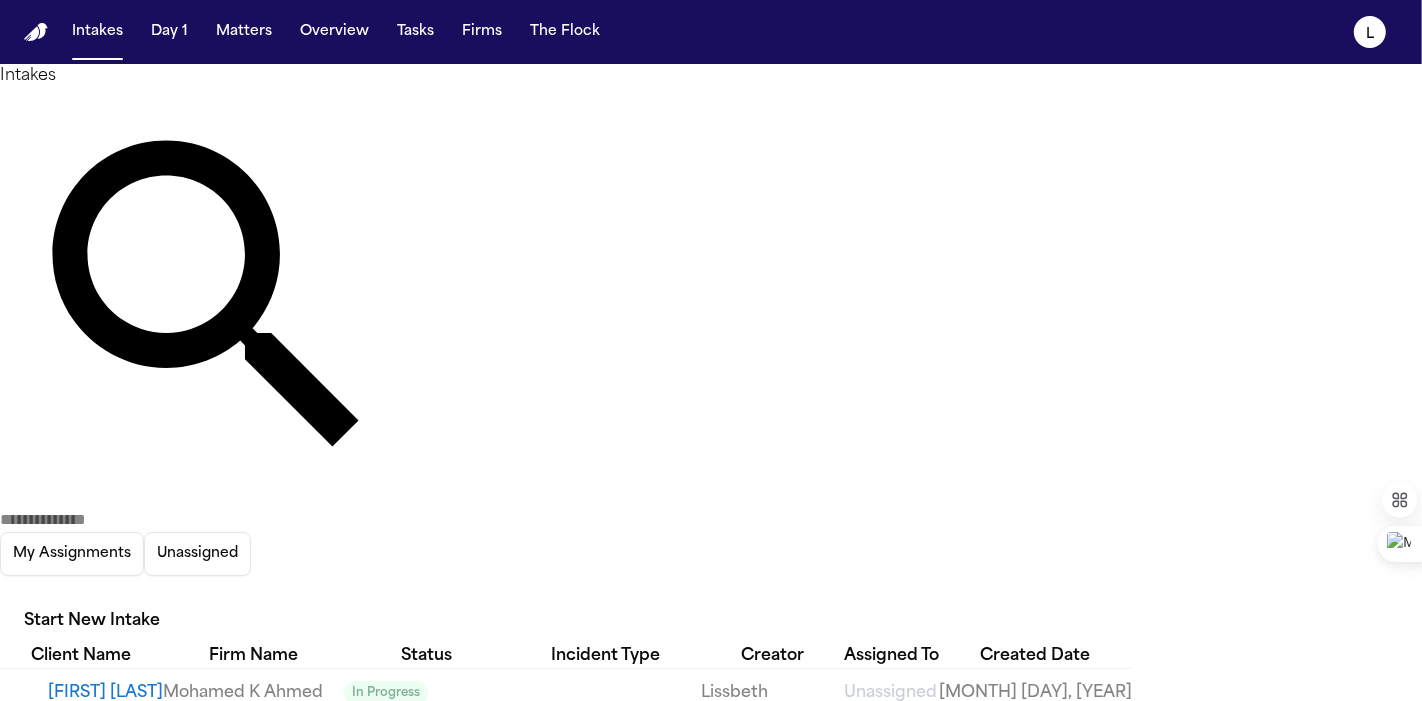 click on "Start New Intake" at bounding box center (92, 622) 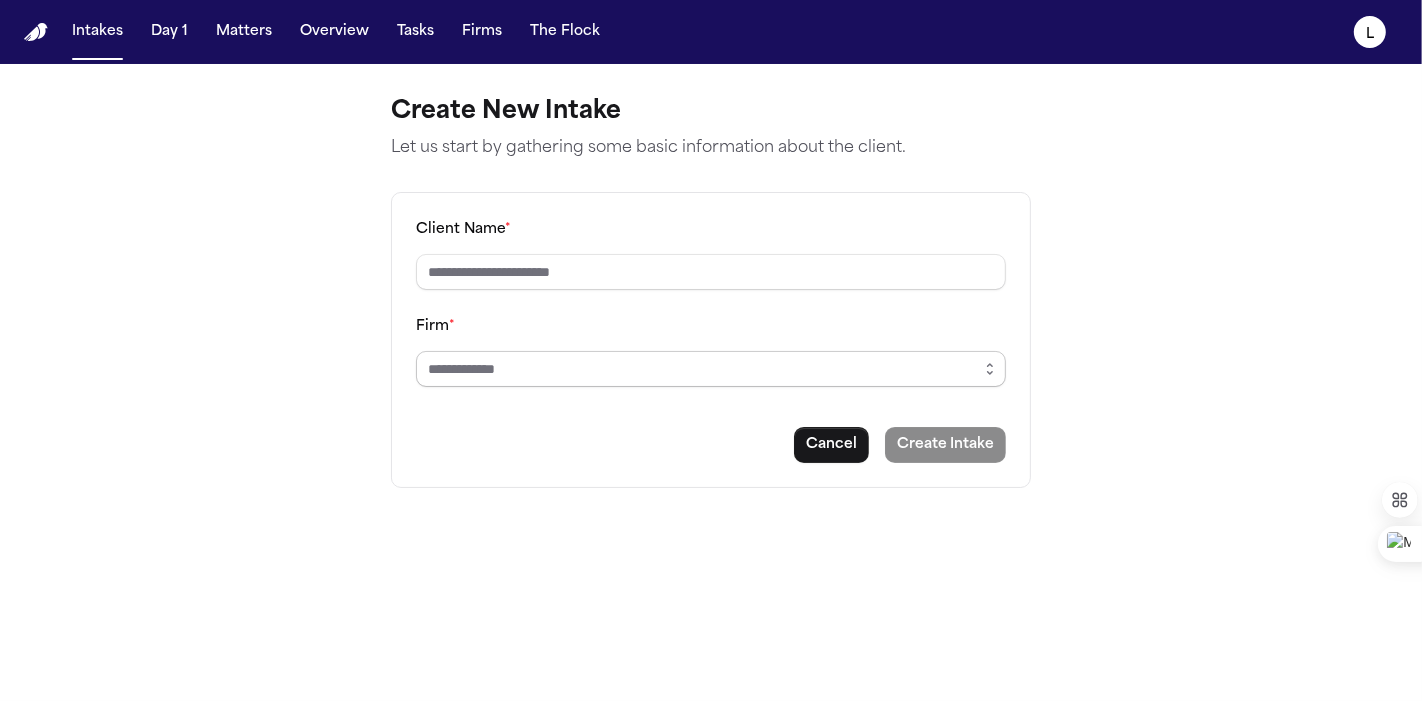 click on "Firm  *" at bounding box center [711, 369] 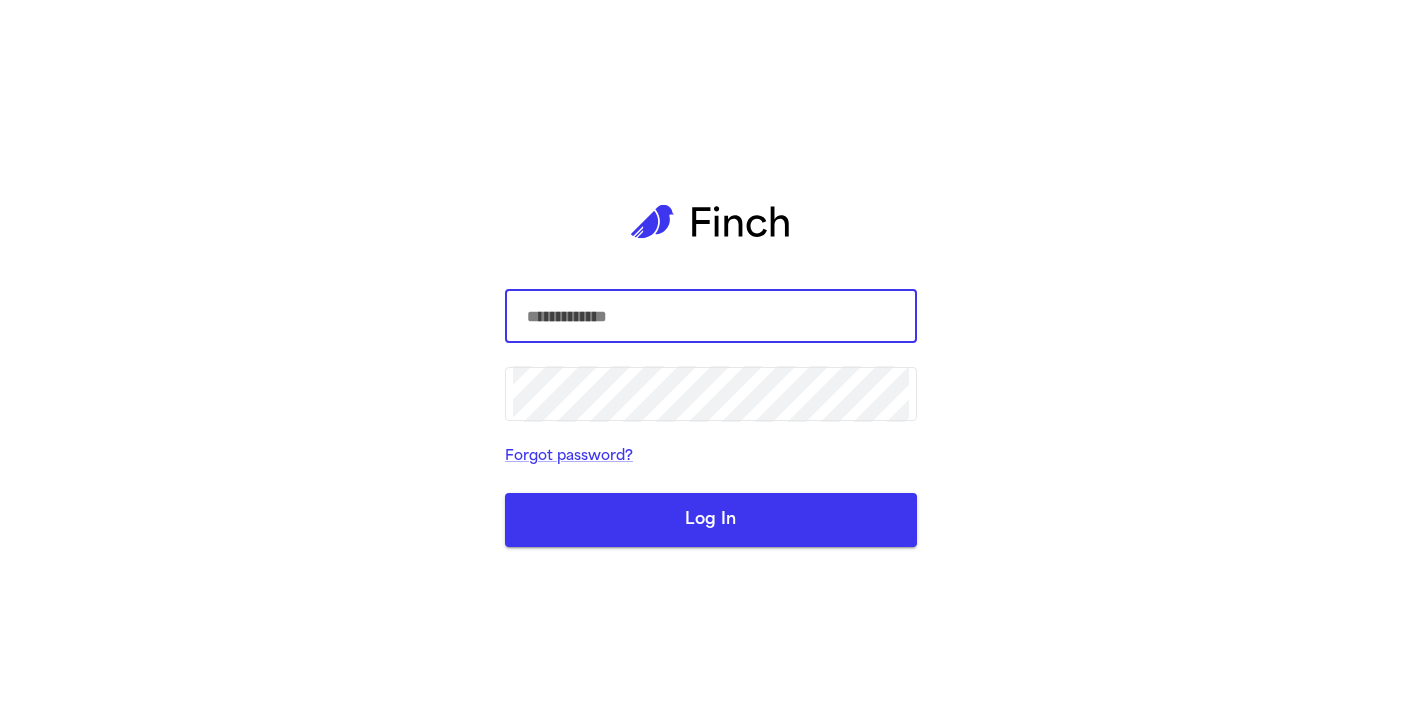 scroll, scrollTop: 0, scrollLeft: 0, axis: both 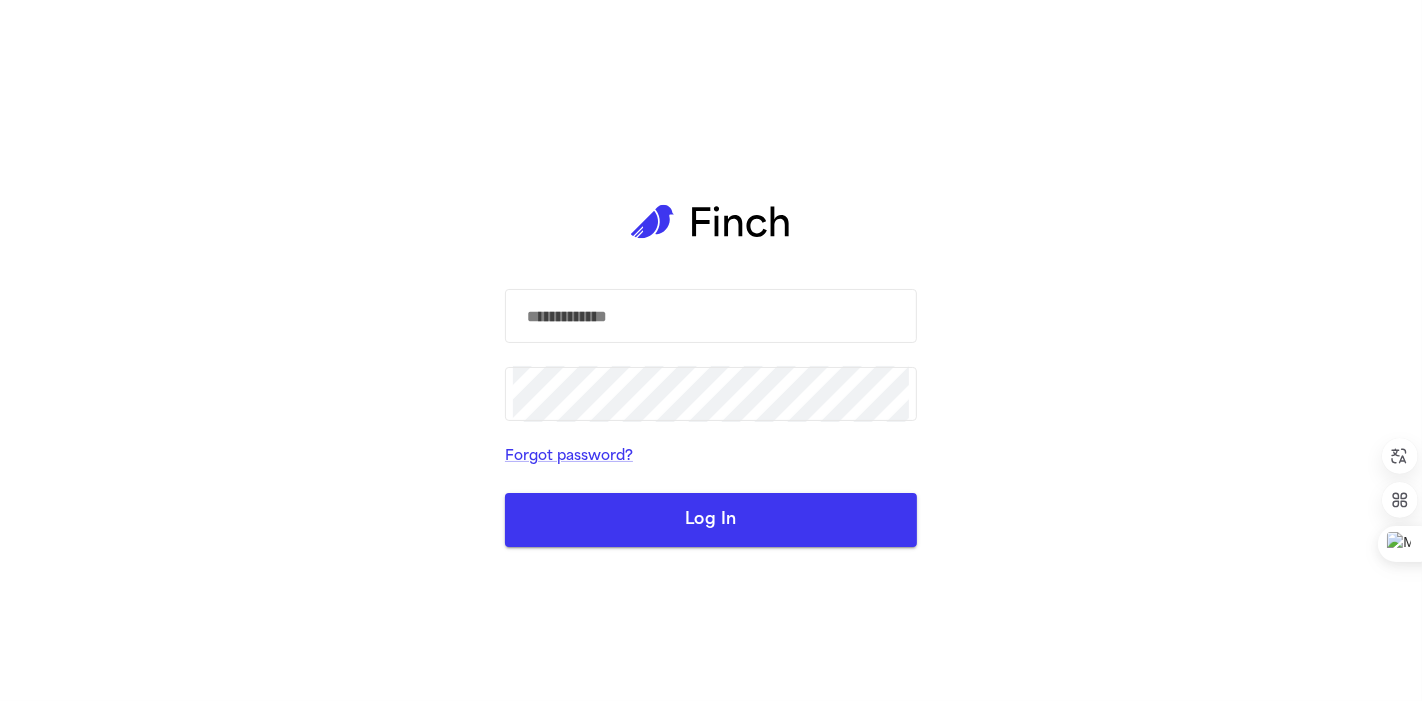 click on "Log In" at bounding box center (711, 520) 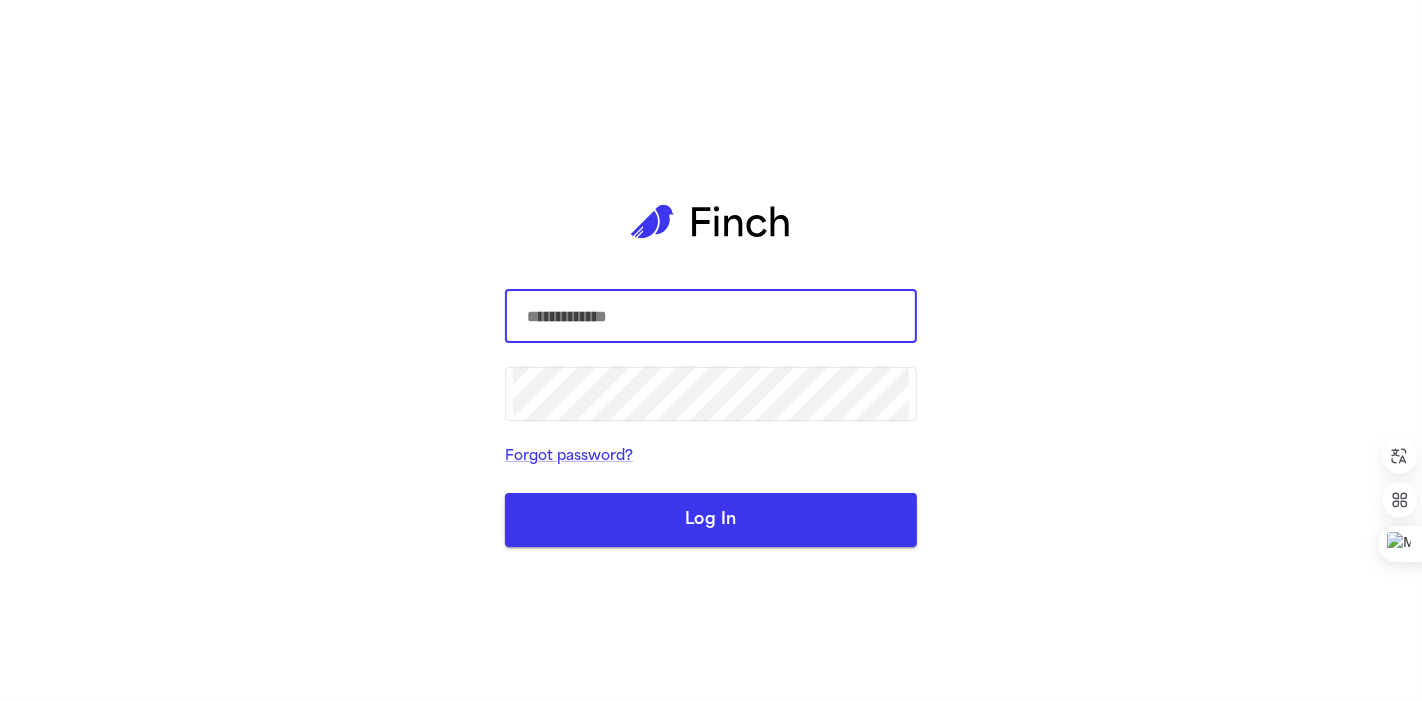 type on "**********" 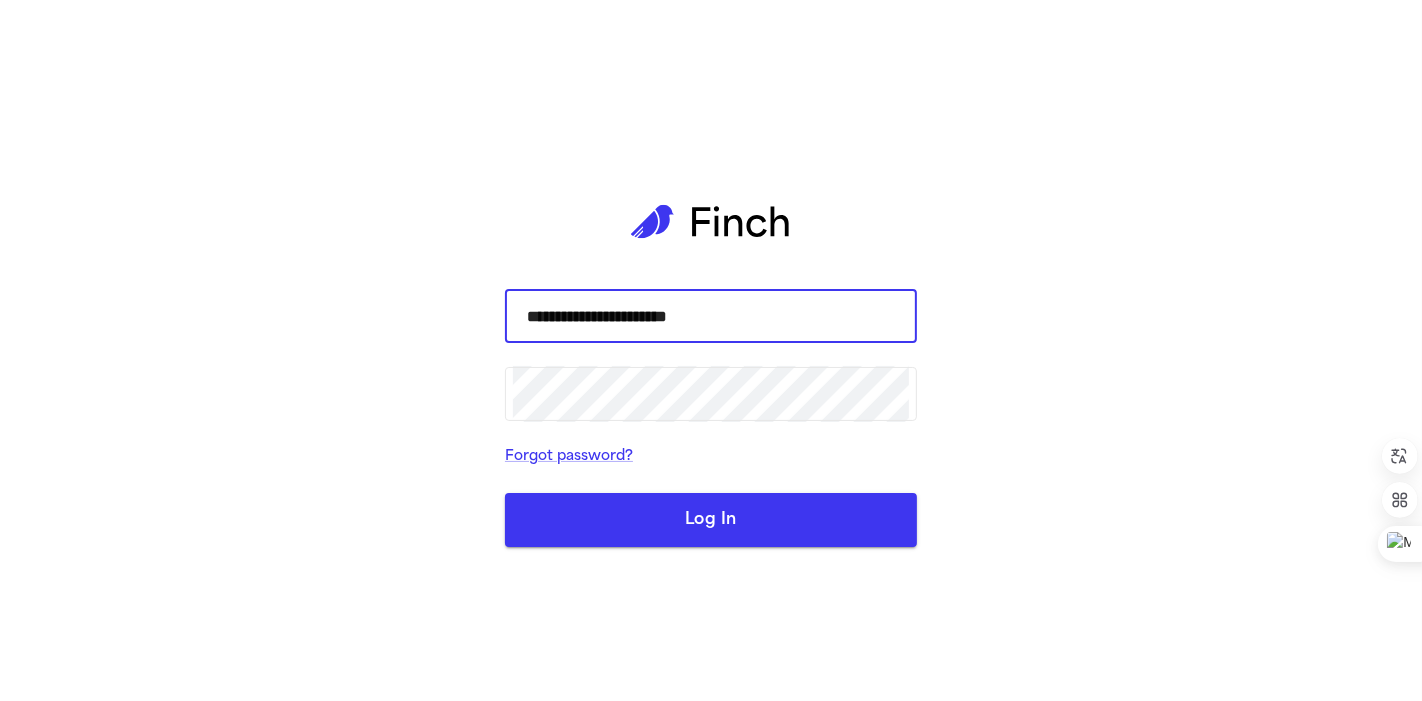 click on "Log In" at bounding box center (711, 520) 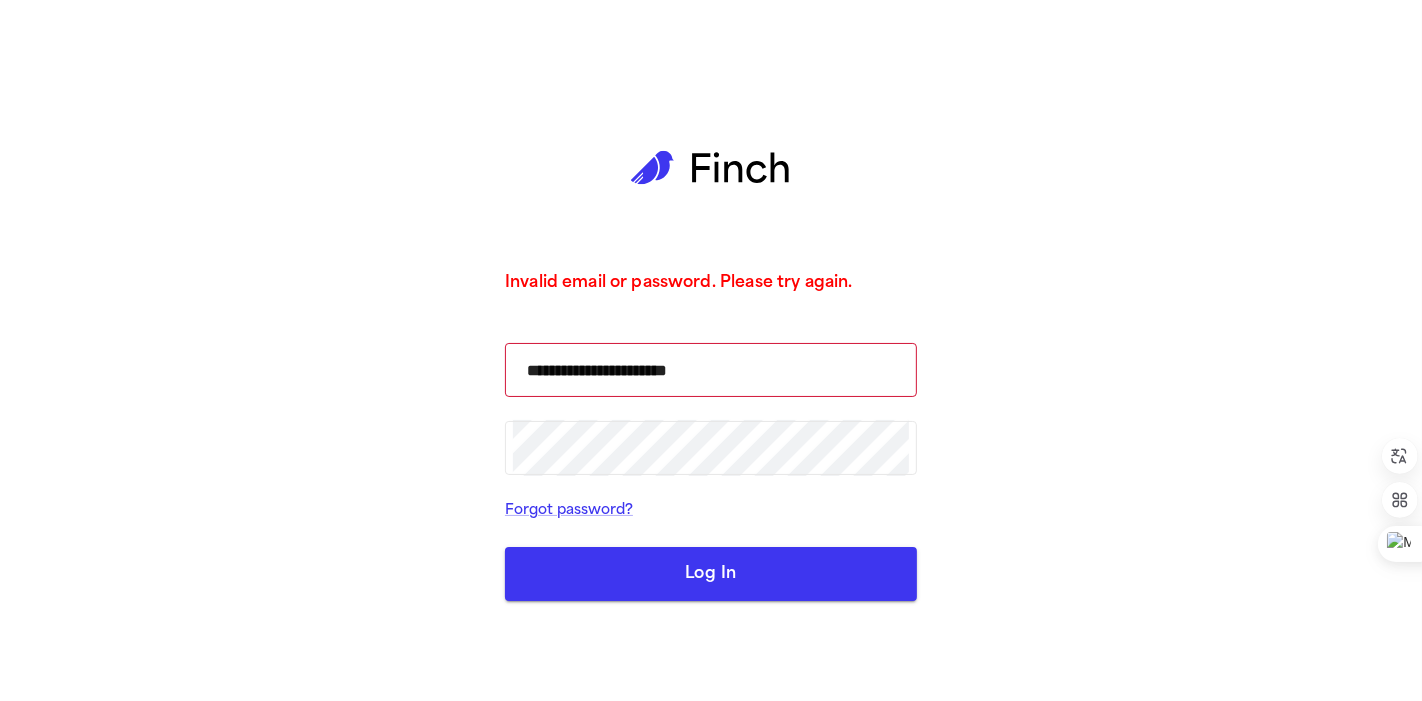 click on "Log In" at bounding box center [711, 574] 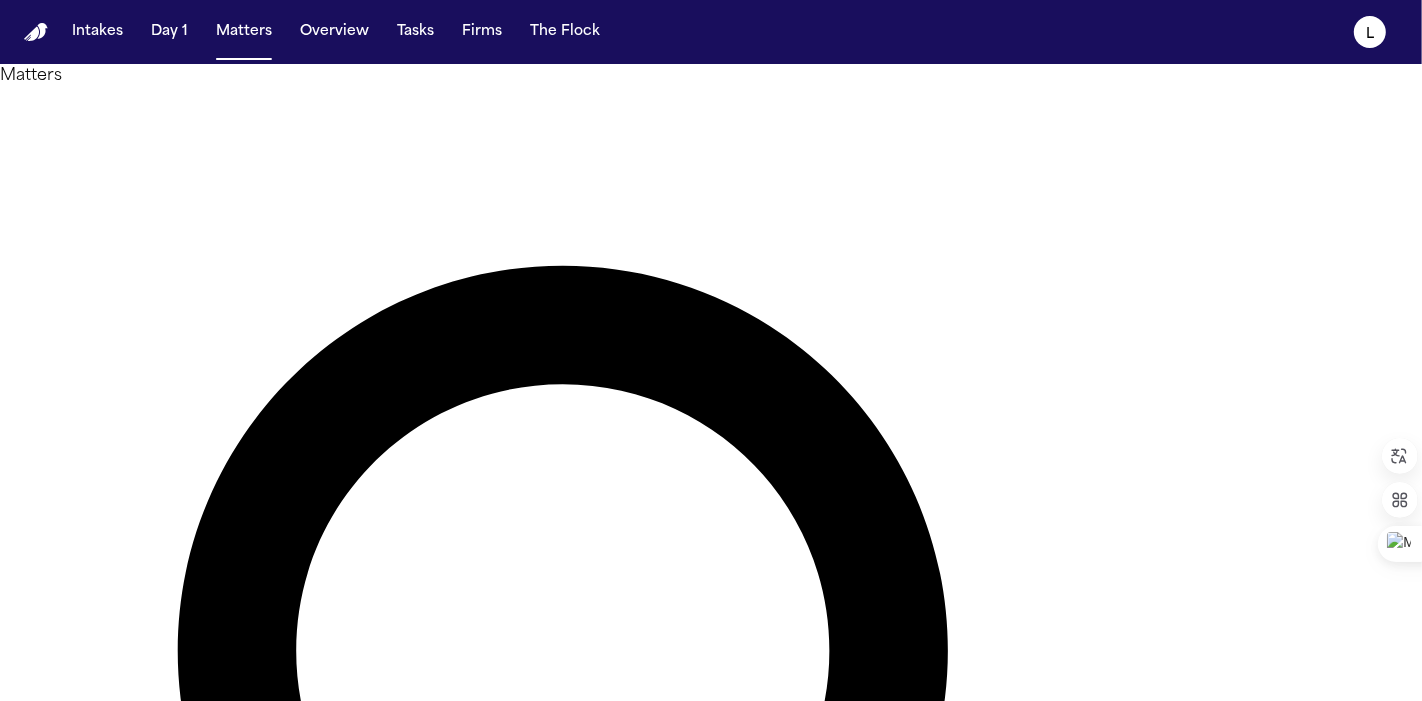 click on "[FIRST] [LAST]" at bounding box center (276, 1611) 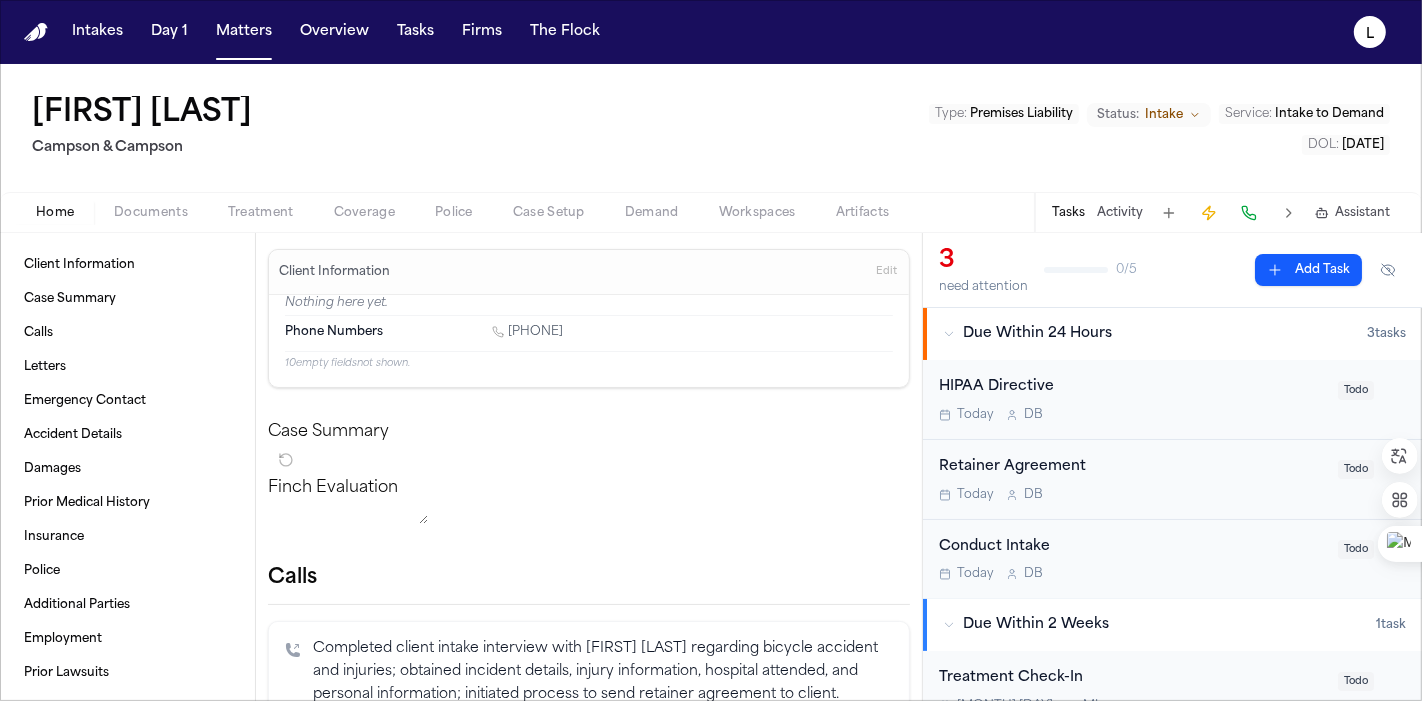 click on "Conduct Intake" at bounding box center [1132, 547] 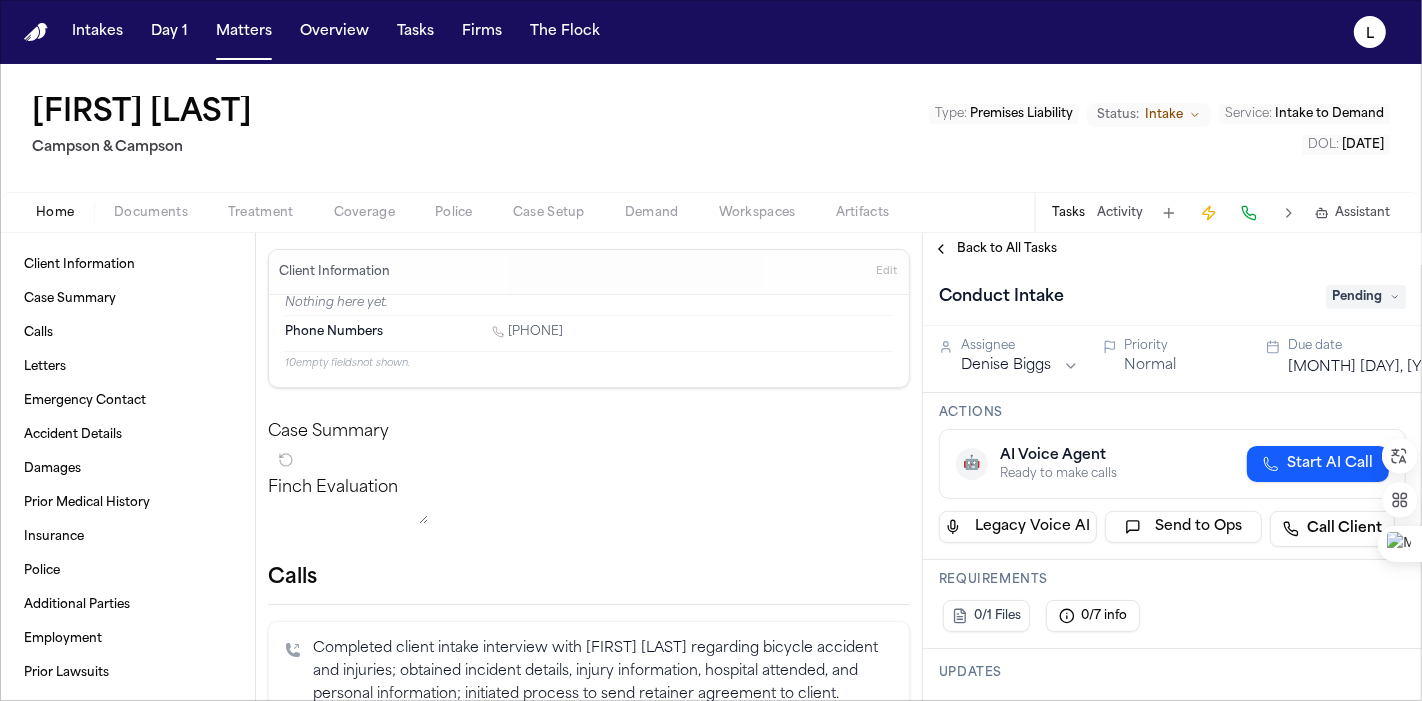 click on "Finch Evaluation * ​" at bounding box center [589, 504] 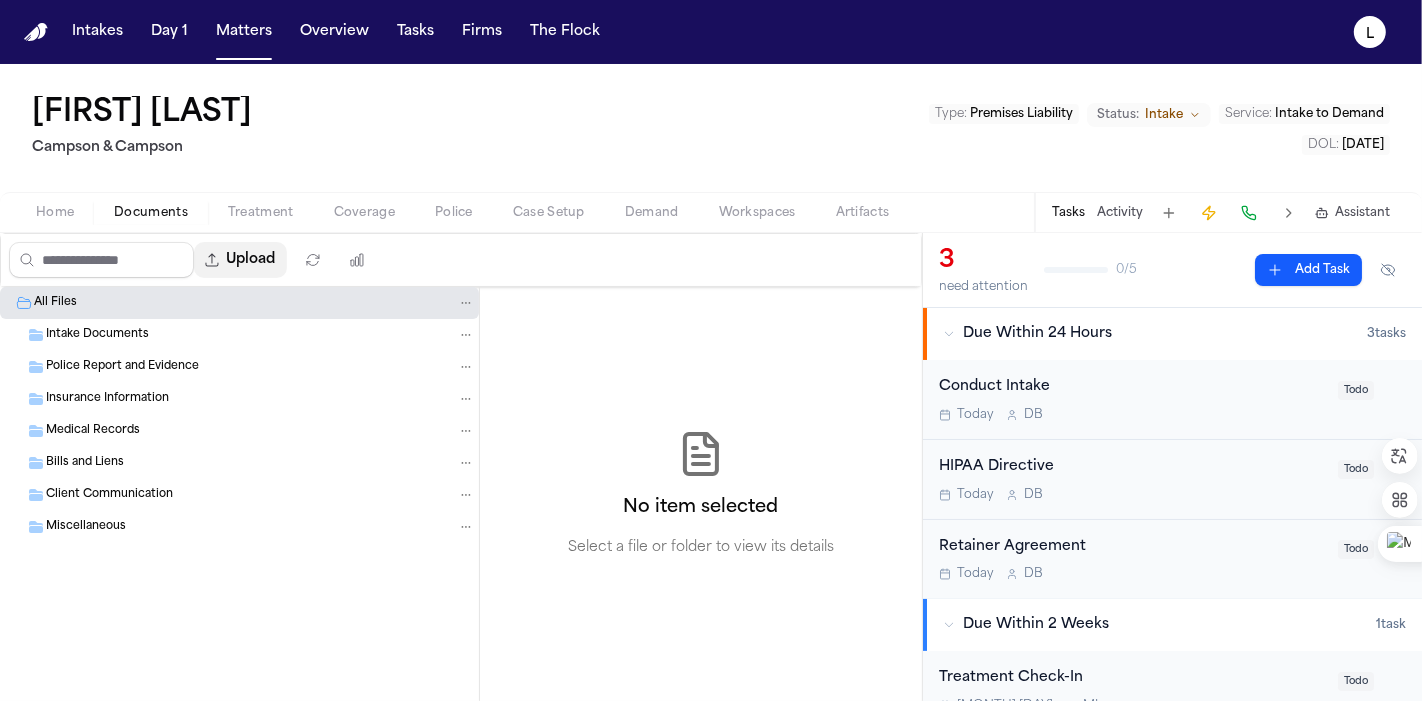 click on "Upload" at bounding box center [240, 260] 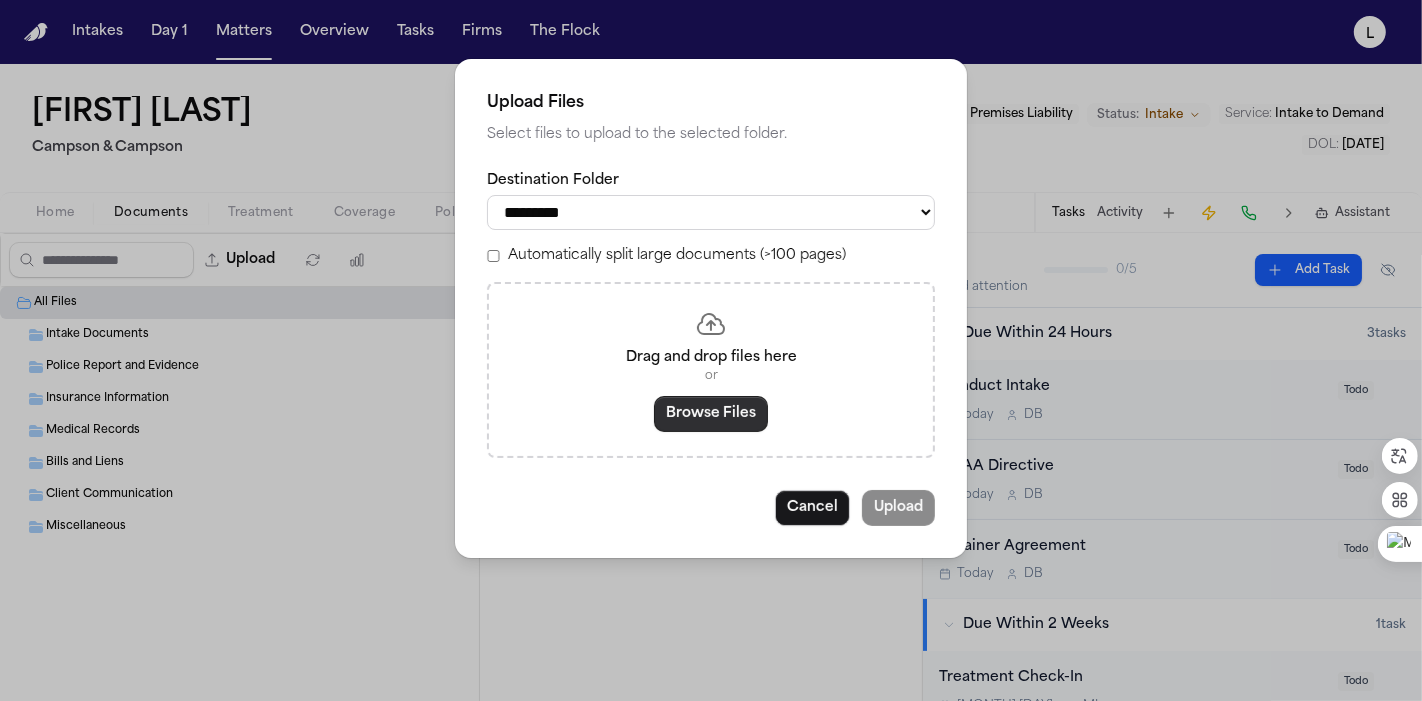 click on "Browse Files" at bounding box center [711, 414] 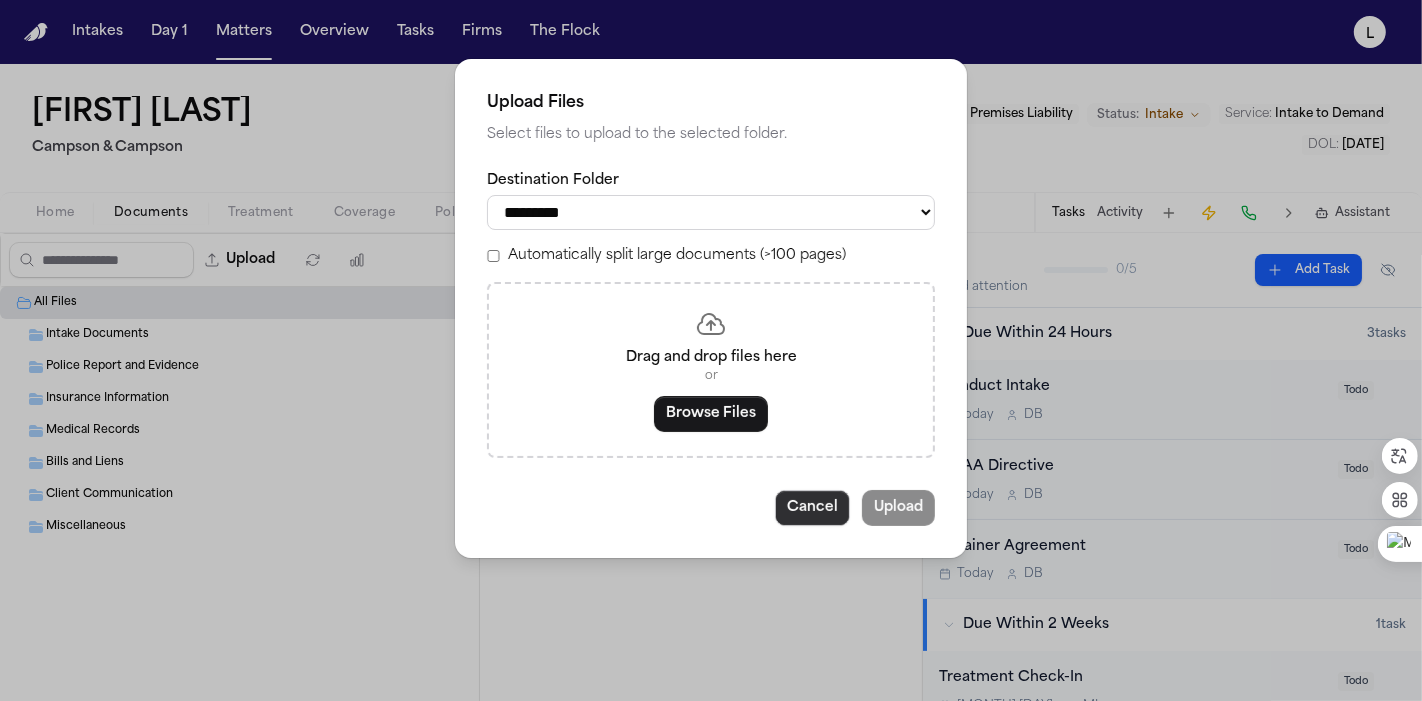 click on "Cancel" at bounding box center [812, 508] 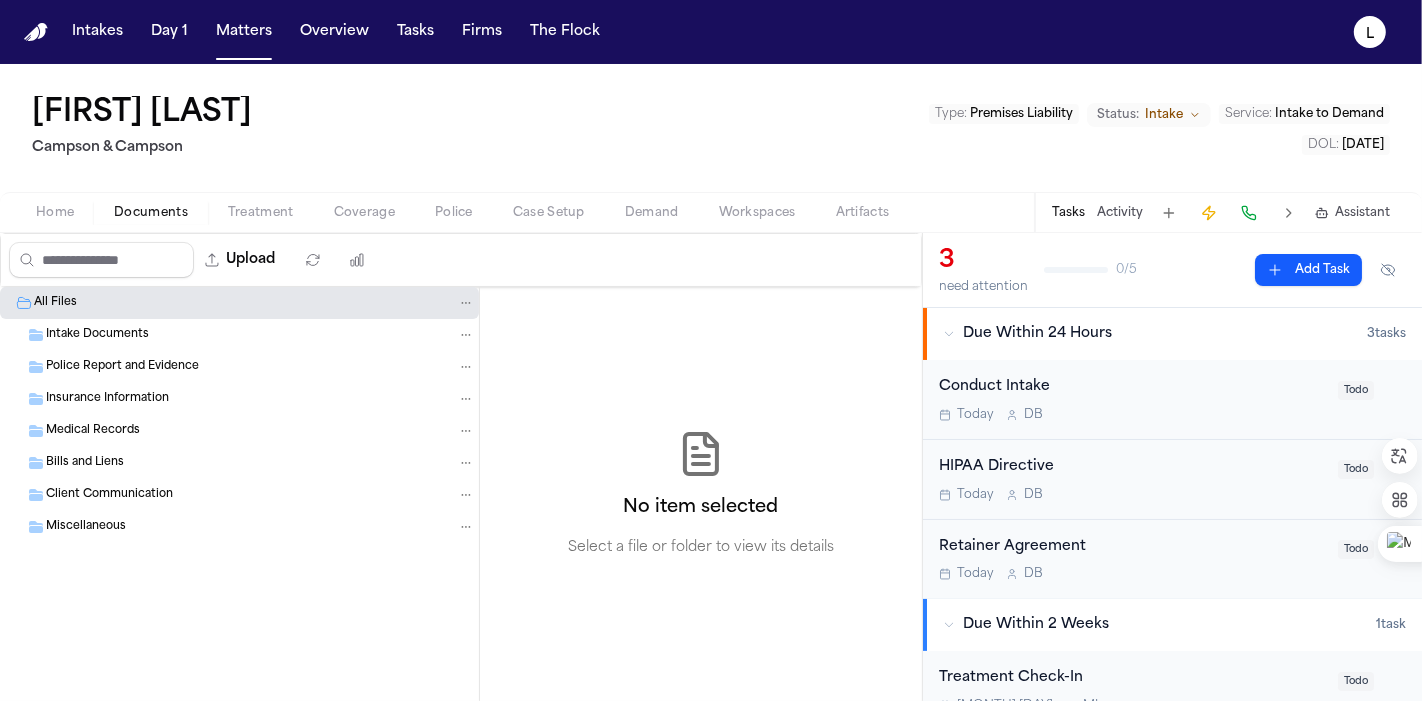 click on "Today D B" at bounding box center (1132, 415) 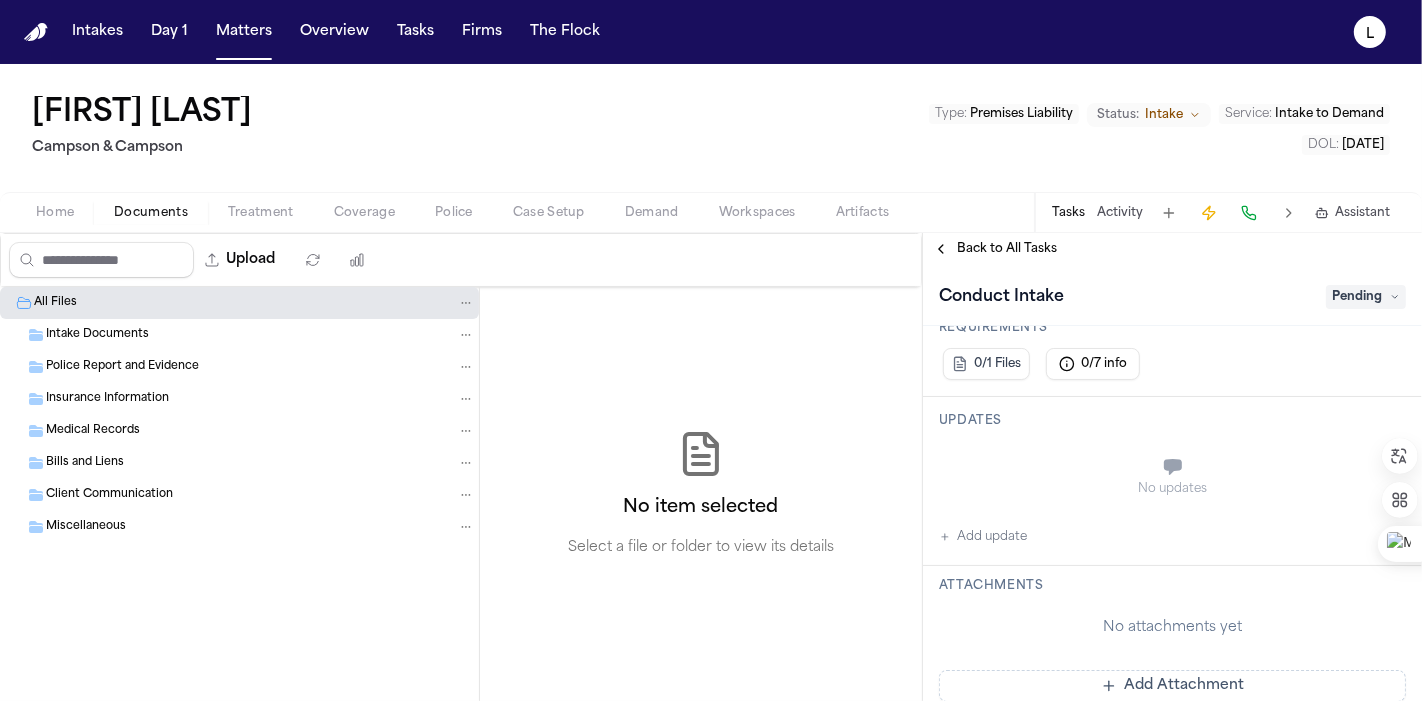 scroll, scrollTop: 263, scrollLeft: 0, axis: vertical 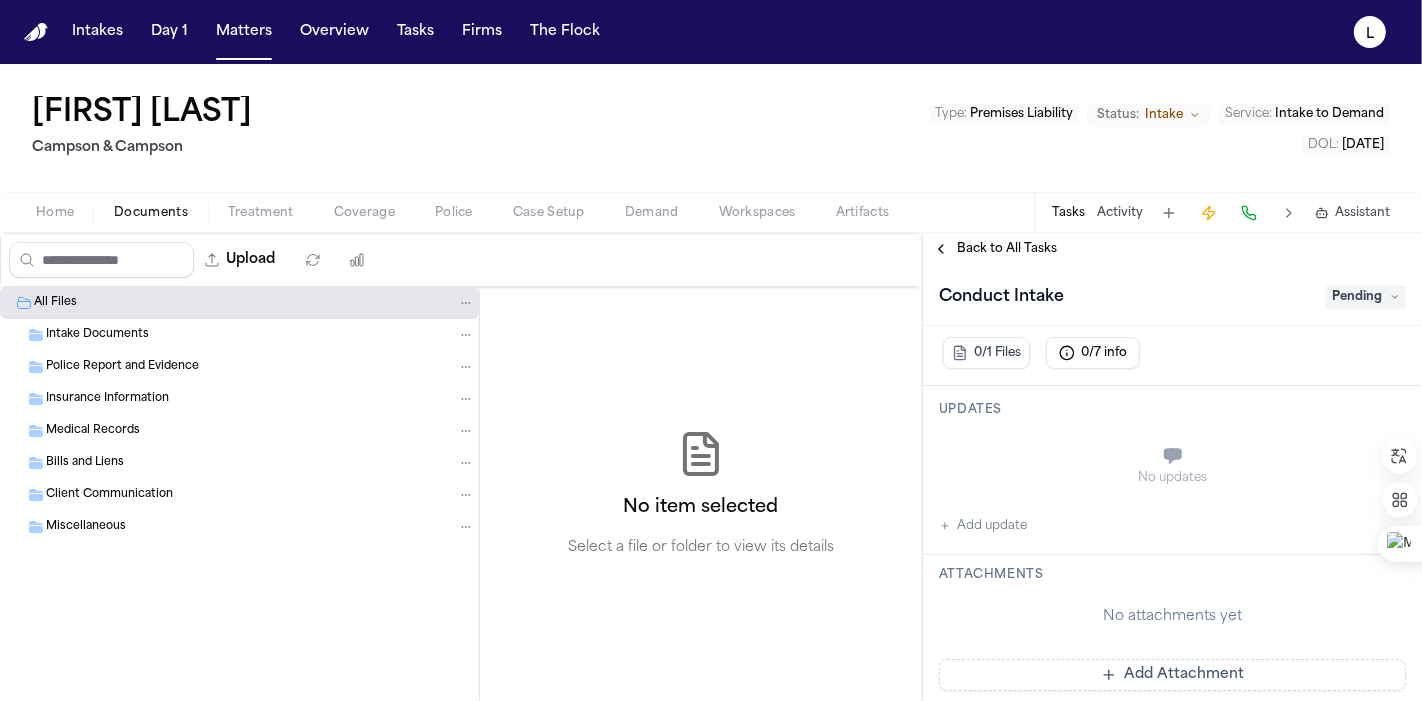 click on "Add update" at bounding box center (983, 526) 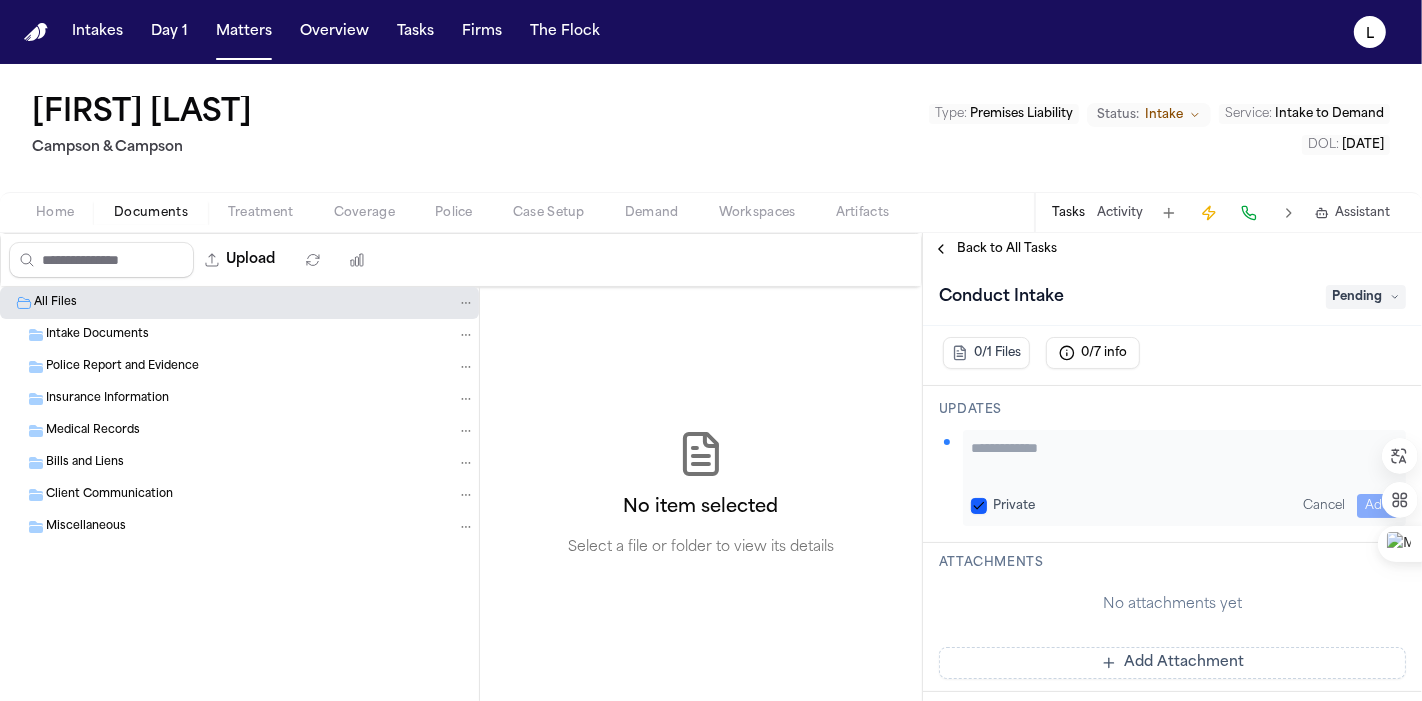click at bounding box center [1184, 458] 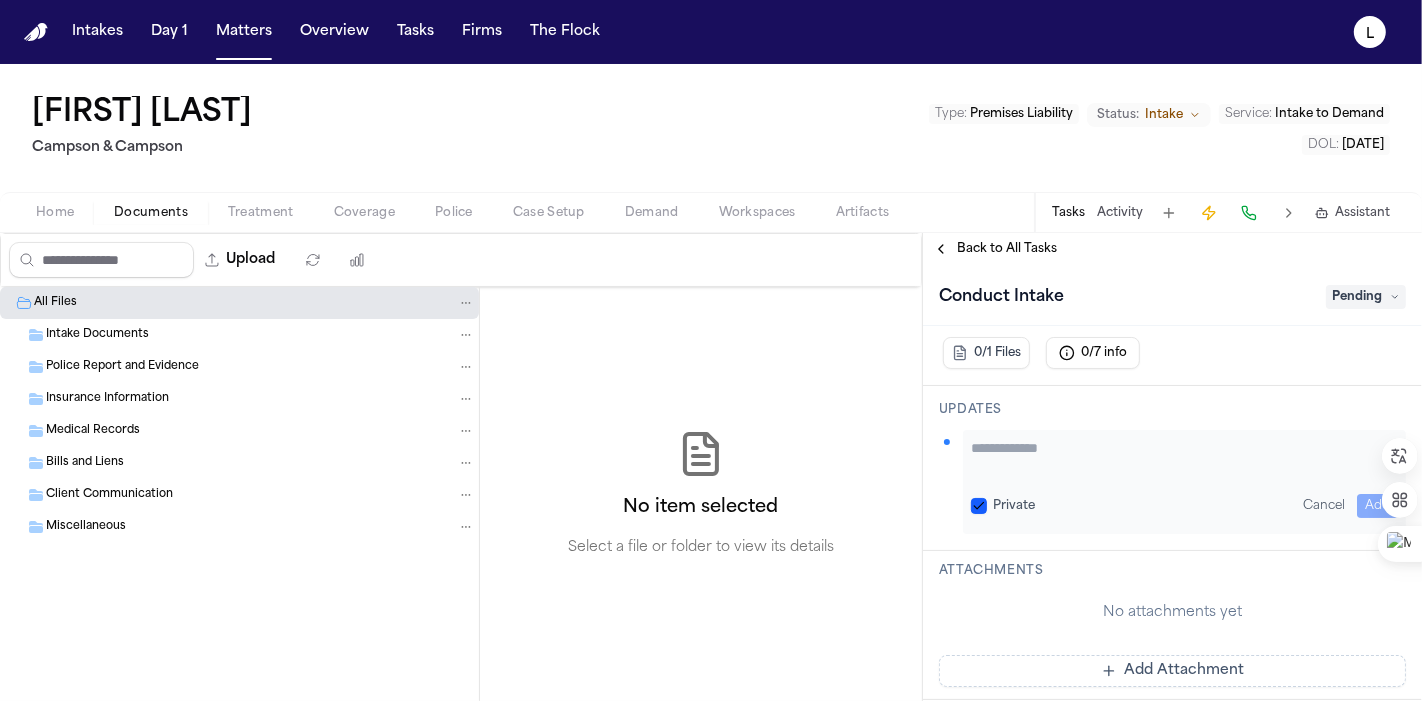 scroll, scrollTop: 263, scrollLeft: 0, axis: vertical 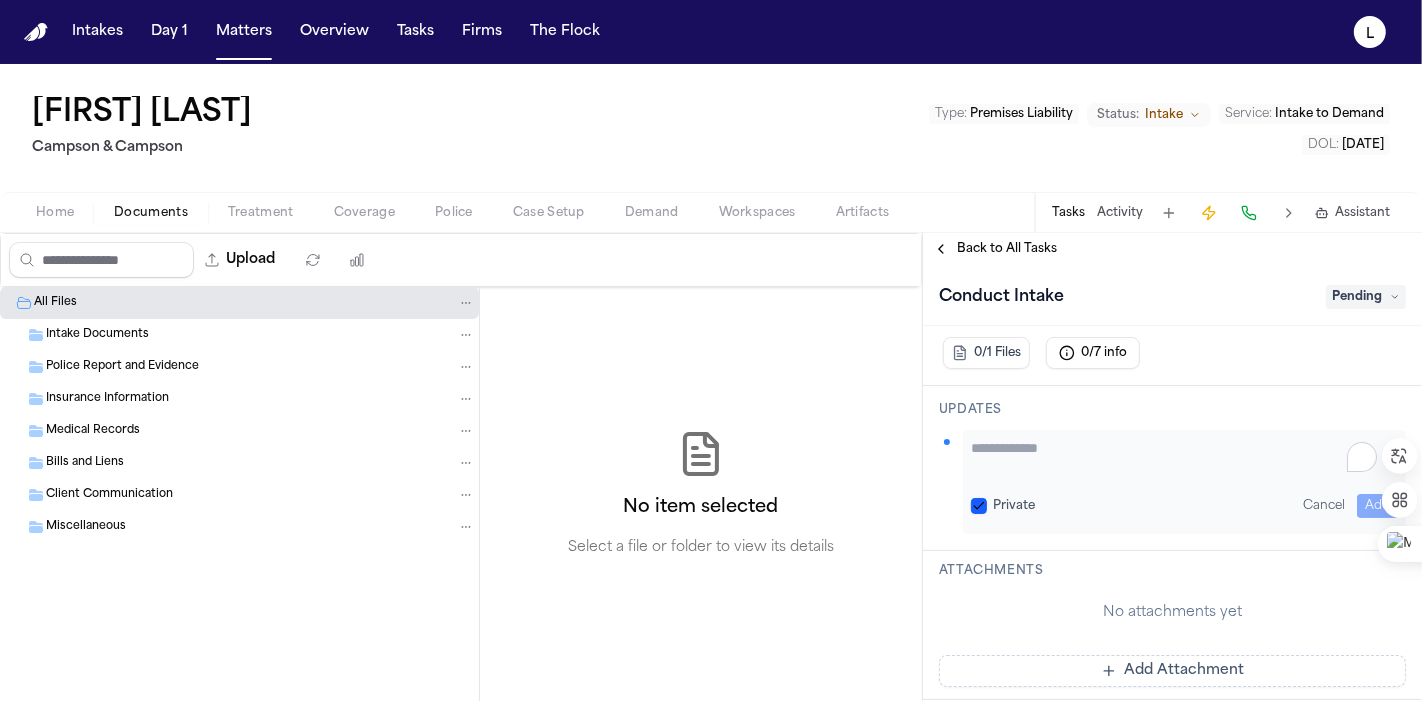paste on "**********" 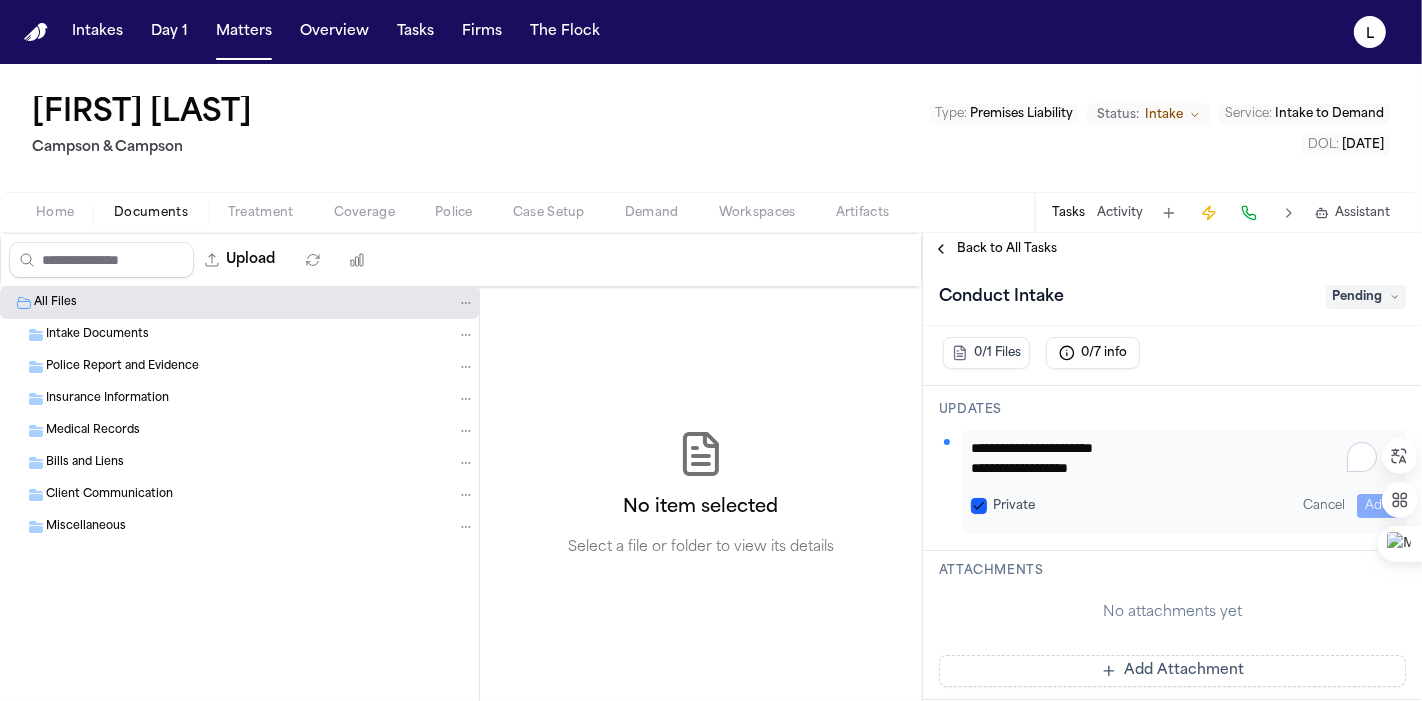scroll, scrollTop: 597, scrollLeft: 0, axis: vertical 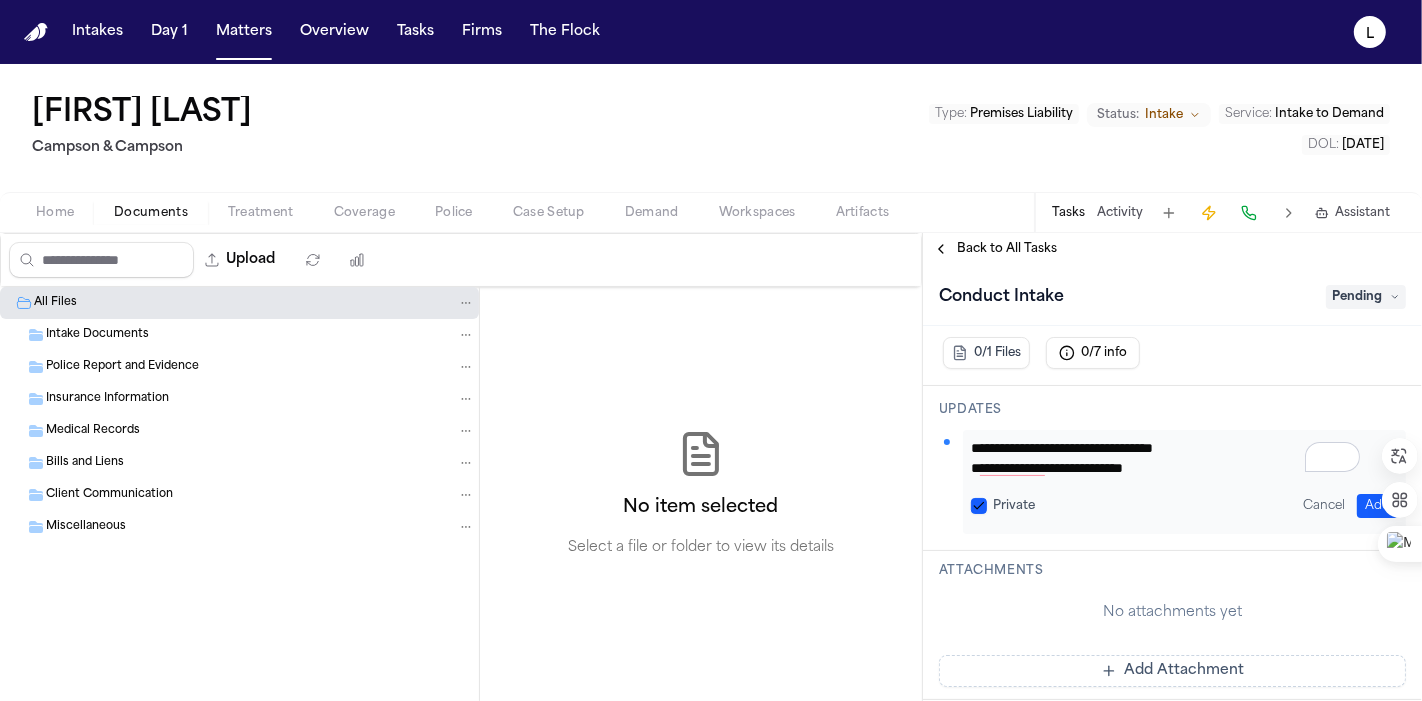 type on "**********" 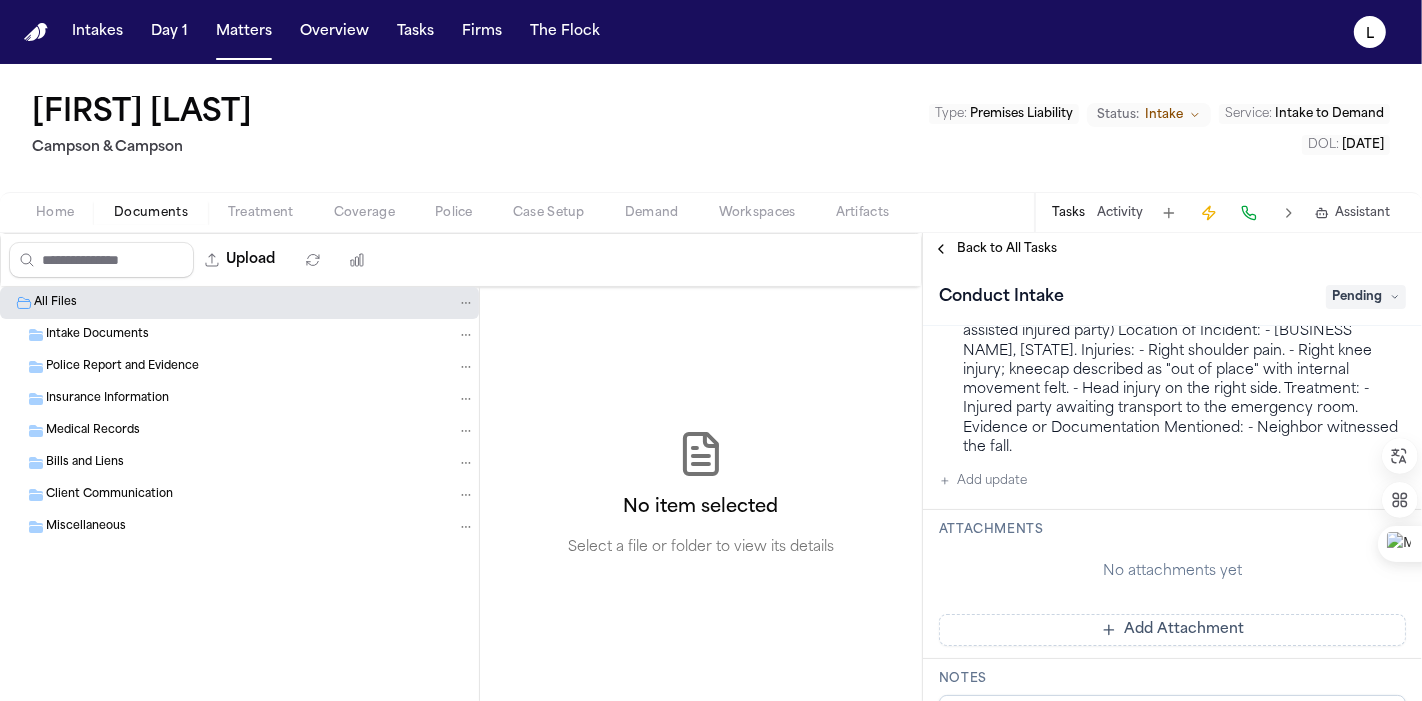 scroll, scrollTop: 568, scrollLeft: 0, axis: vertical 